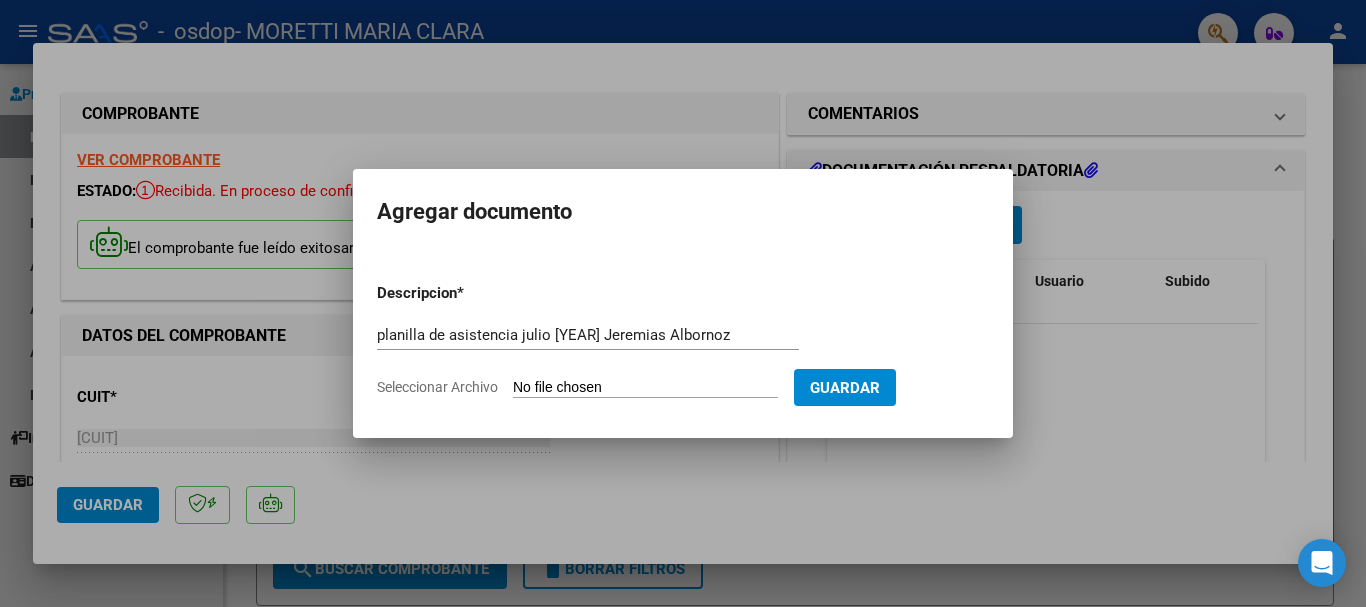 scroll, scrollTop: 0, scrollLeft: 0, axis: both 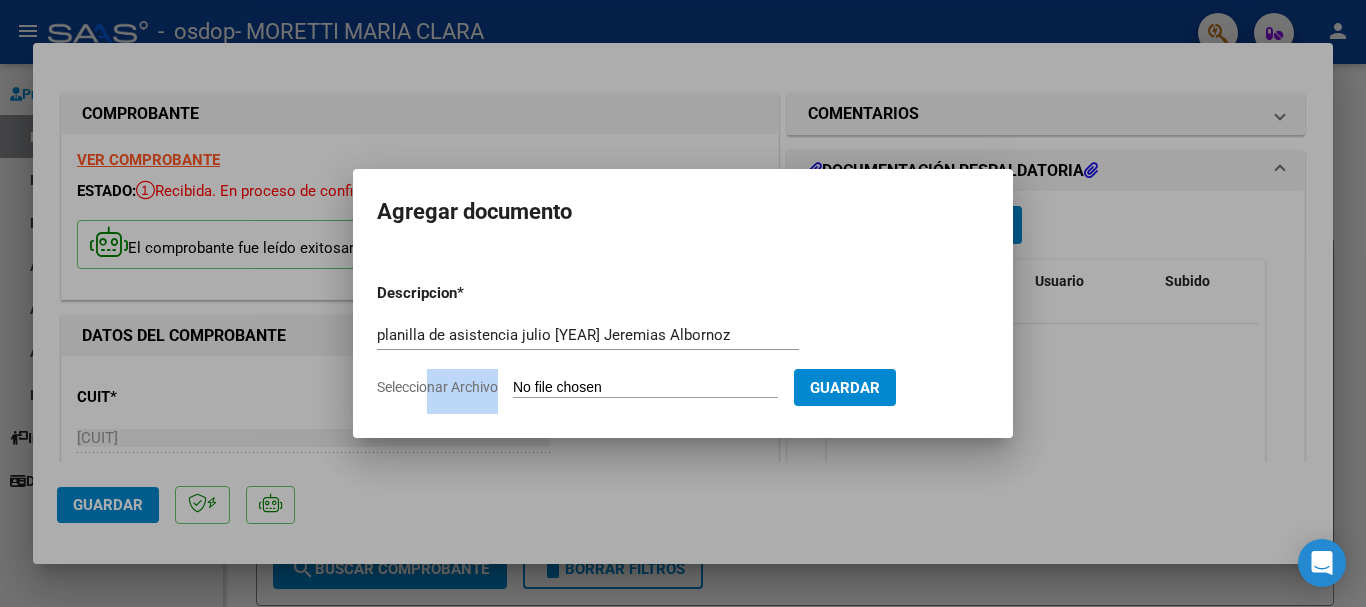 click on "Seleccionar Archivo" at bounding box center [645, 388] 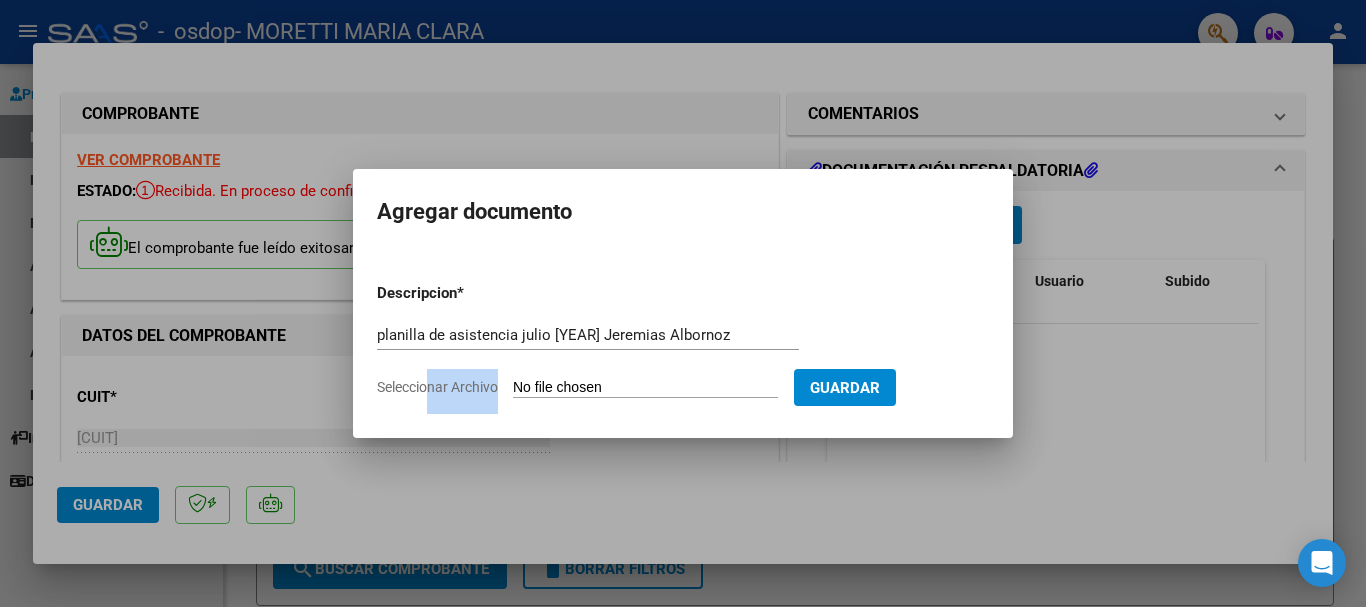 type on "C:\fakepath\[NAME].pdf" 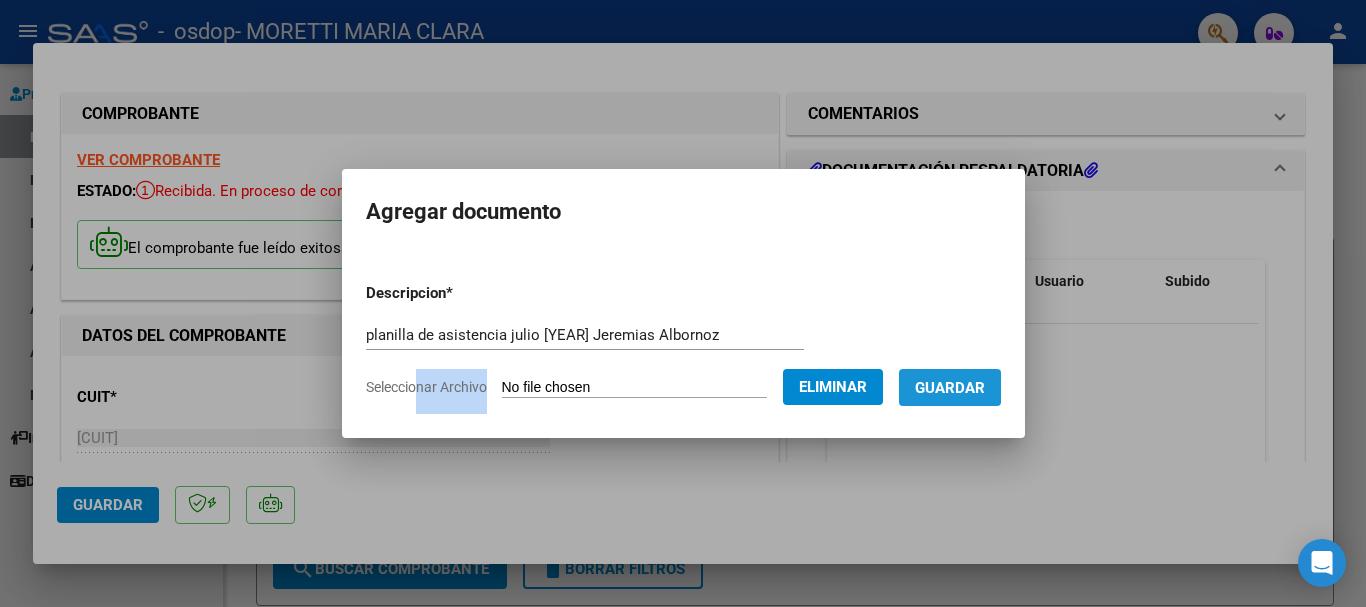 click on "Guardar" at bounding box center [950, 388] 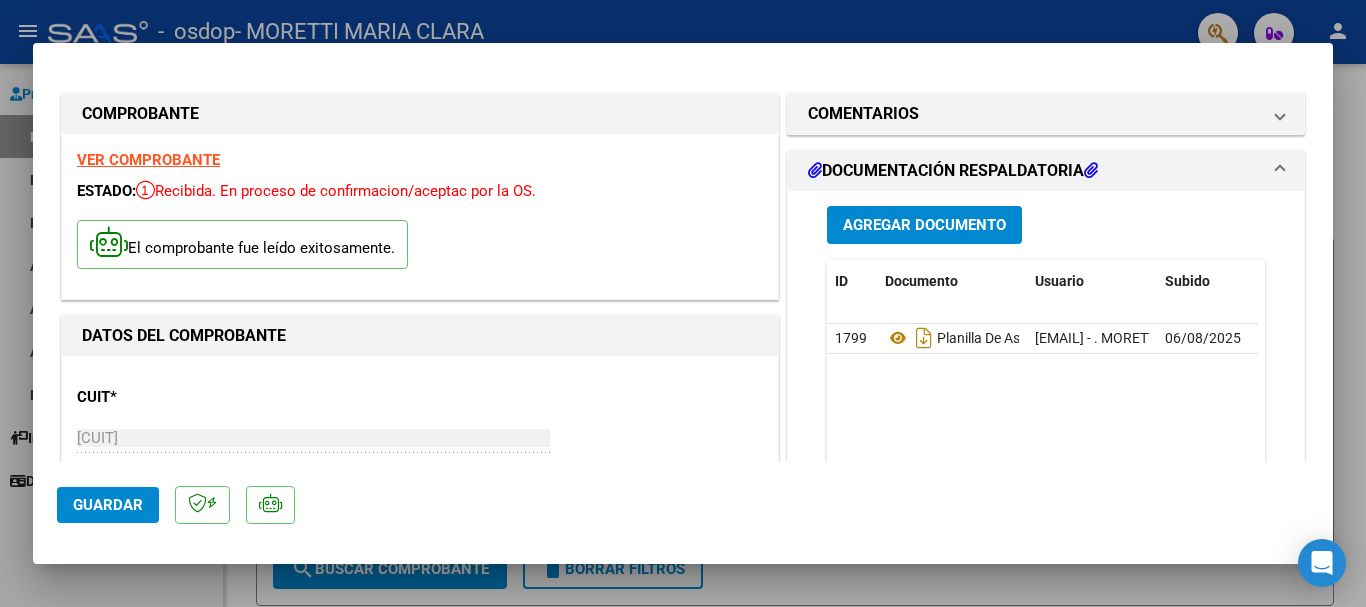 click on "VER COMPROBANTE" at bounding box center (148, 160) 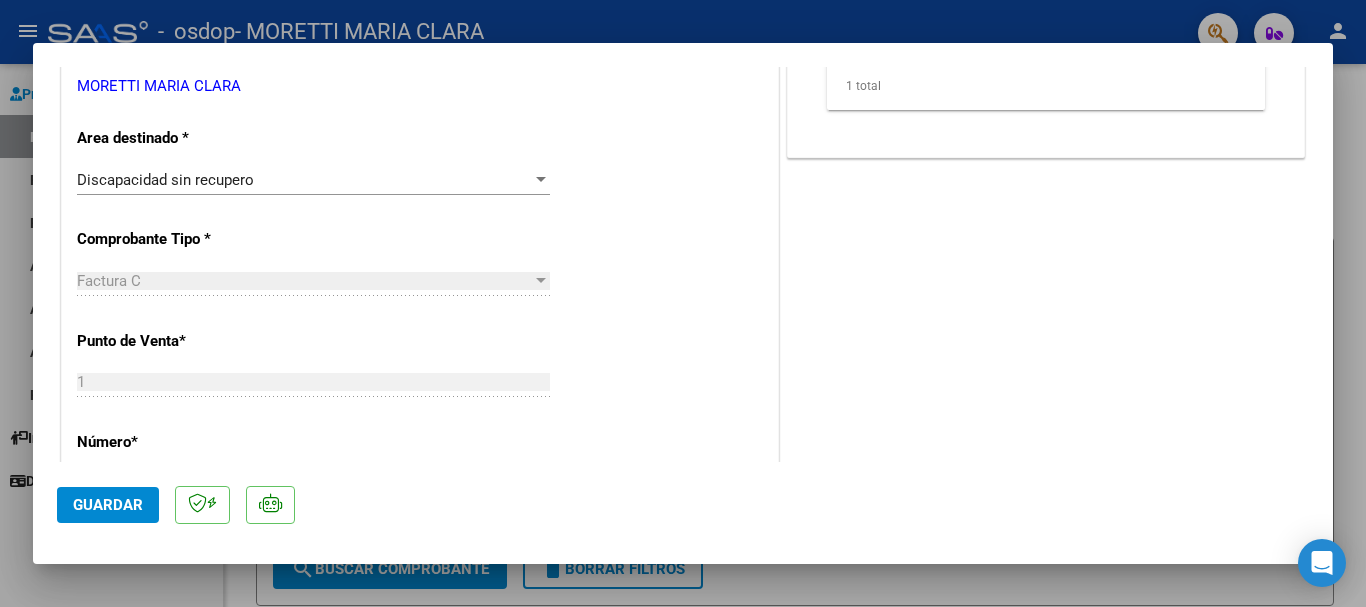 scroll, scrollTop: 459, scrollLeft: 0, axis: vertical 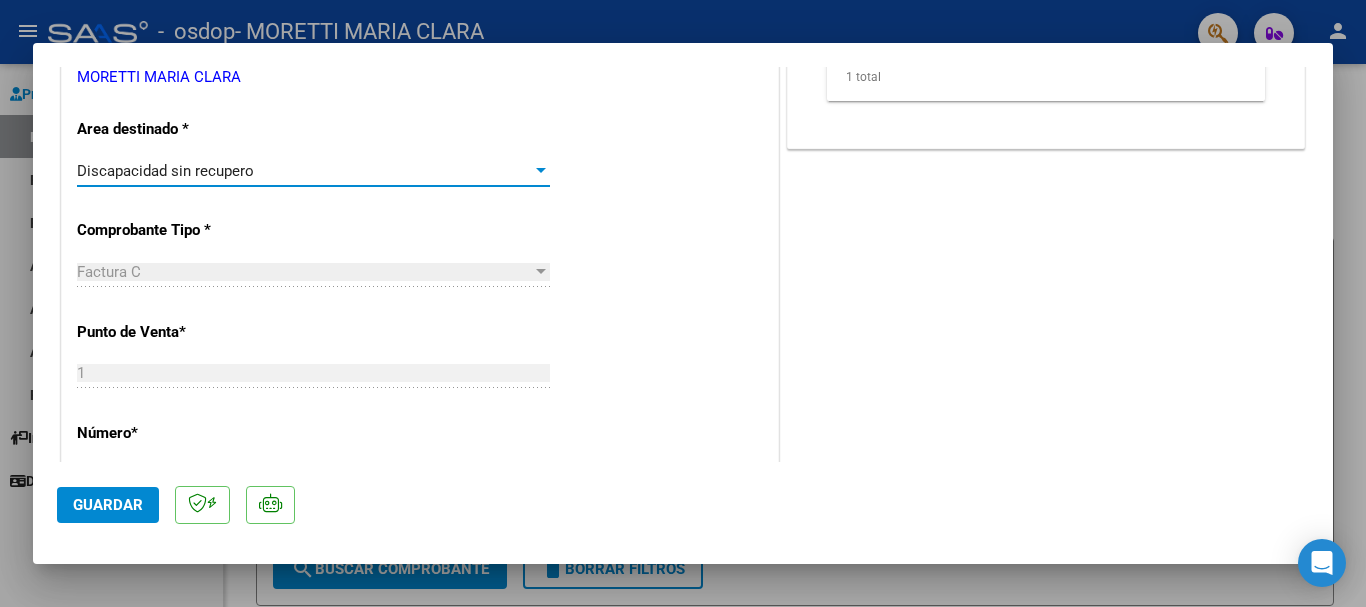 click at bounding box center [541, 170] 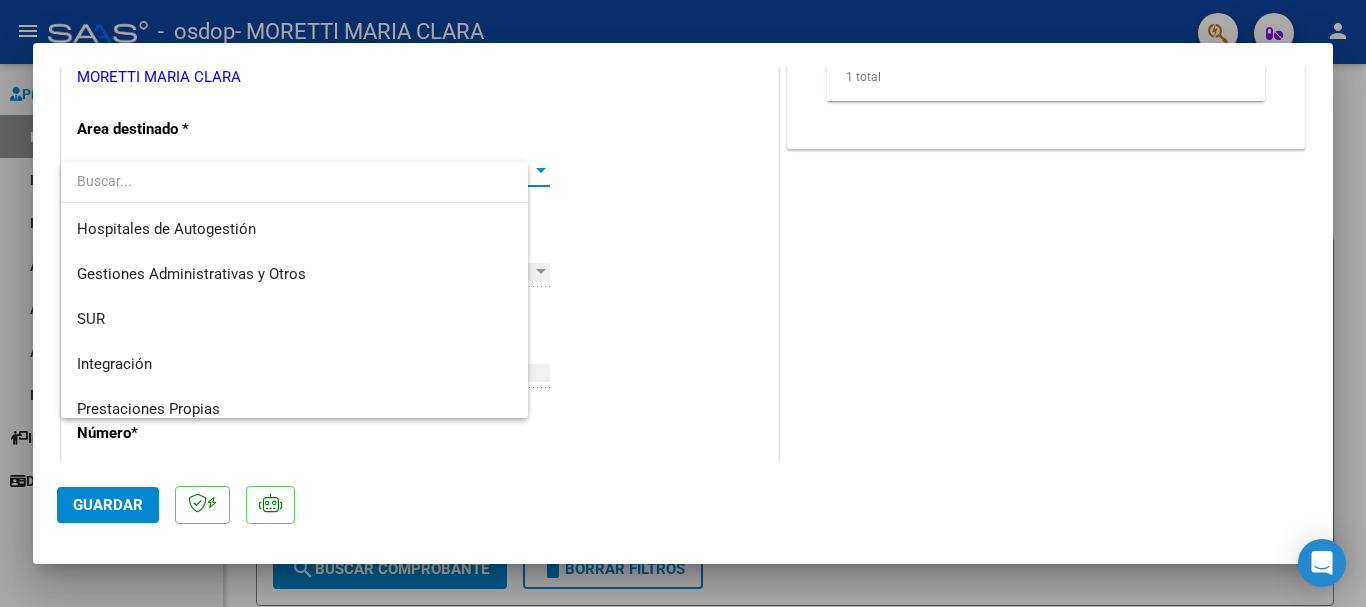 scroll, scrollTop: 149, scrollLeft: 0, axis: vertical 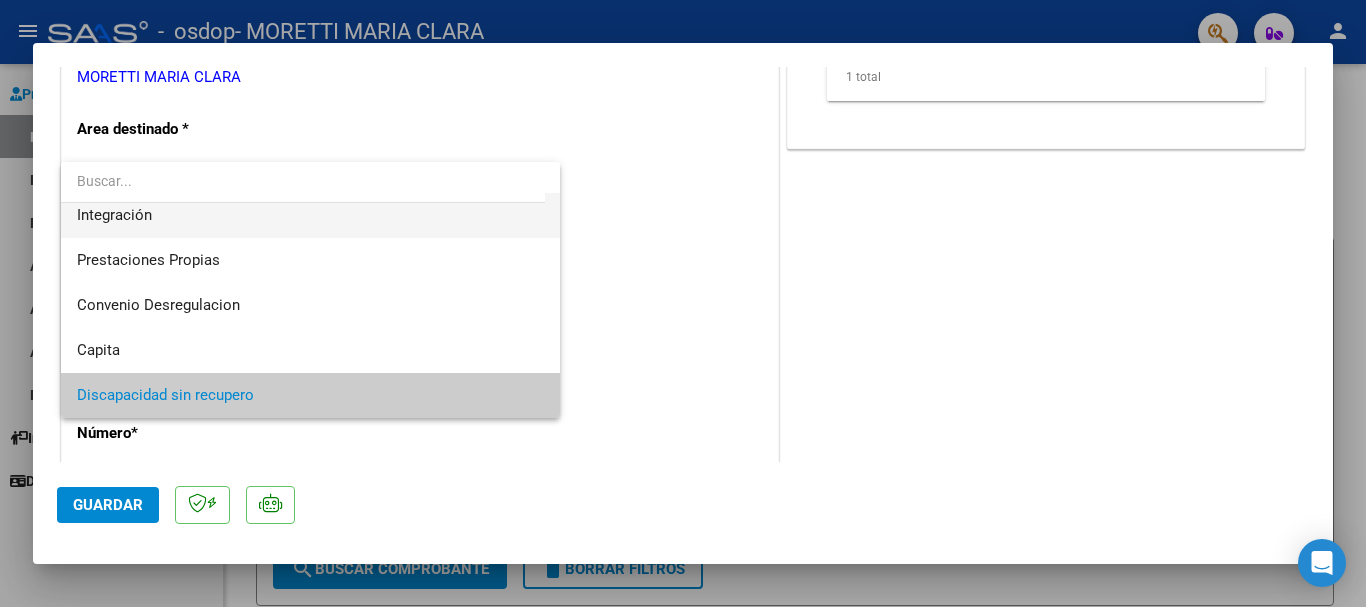 click on "Integración" at bounding box center (310, 215) 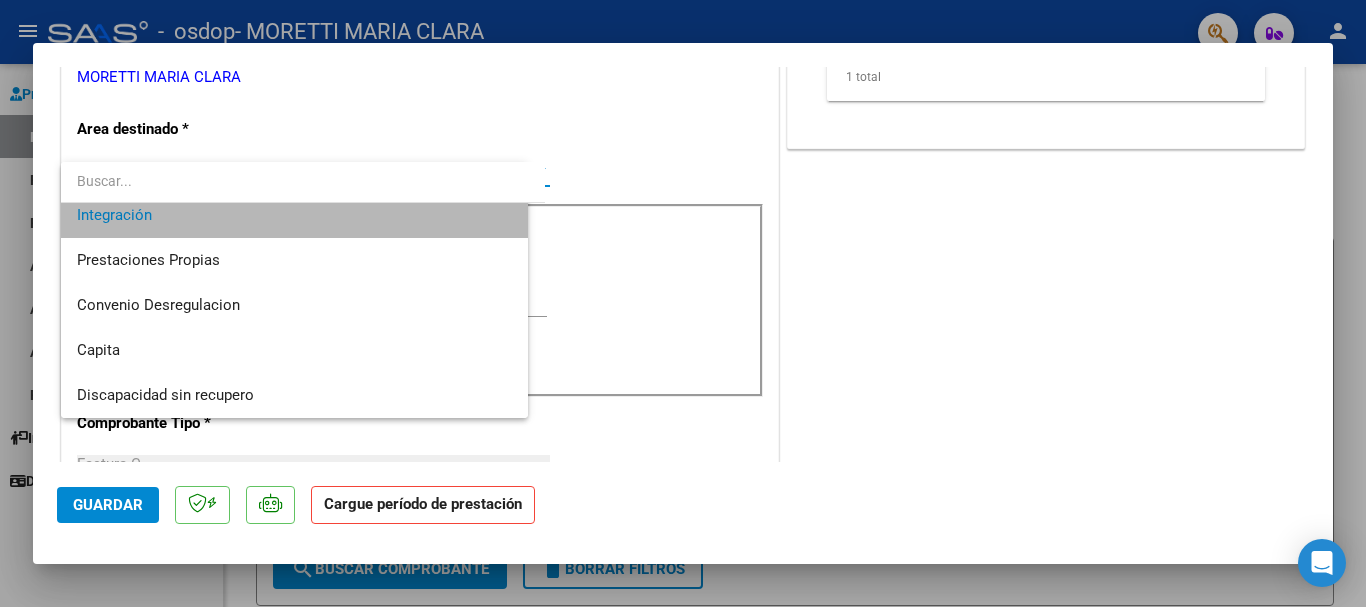 scroll, scrollTop: 135, scrollLeft: 0, axis: vertical 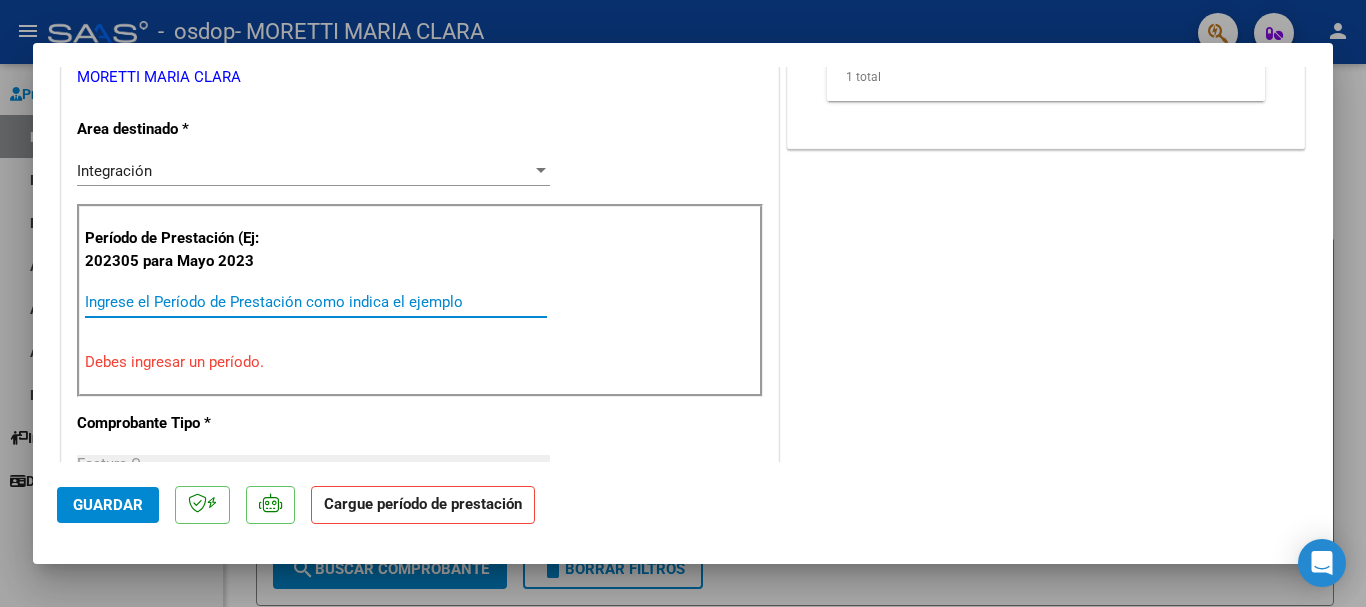 click on "Ingrese el Período de Prestación como indica el ejemplo" at bounding box center (316, 302) 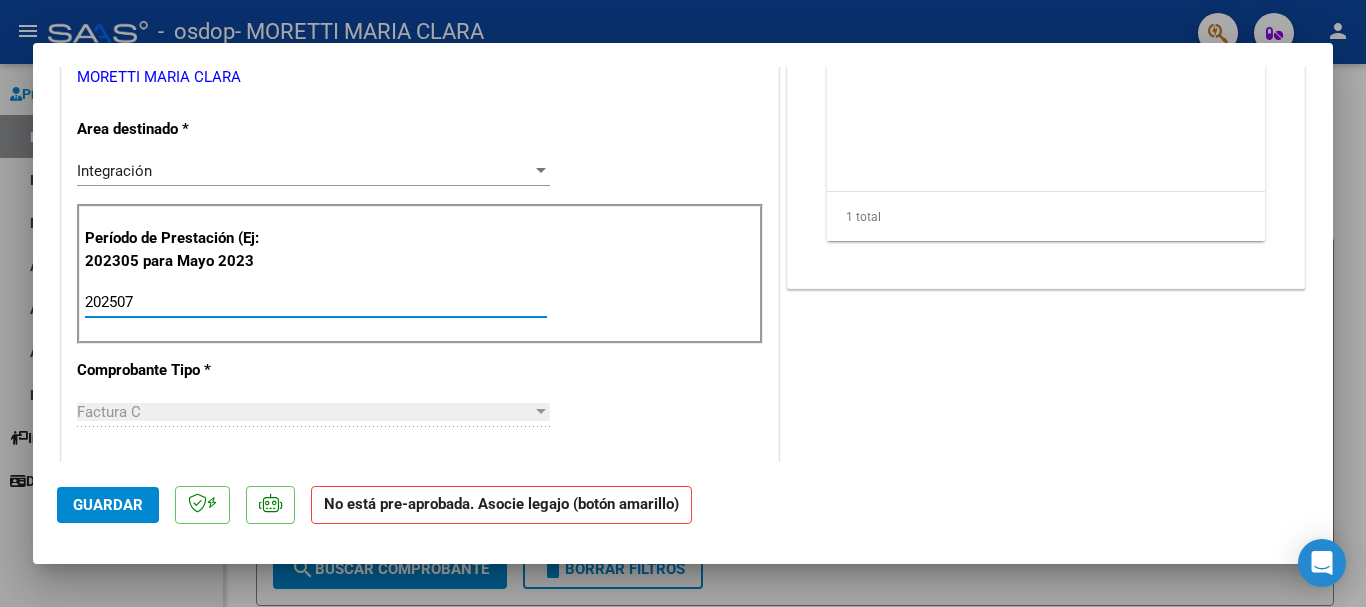 type on "202507" 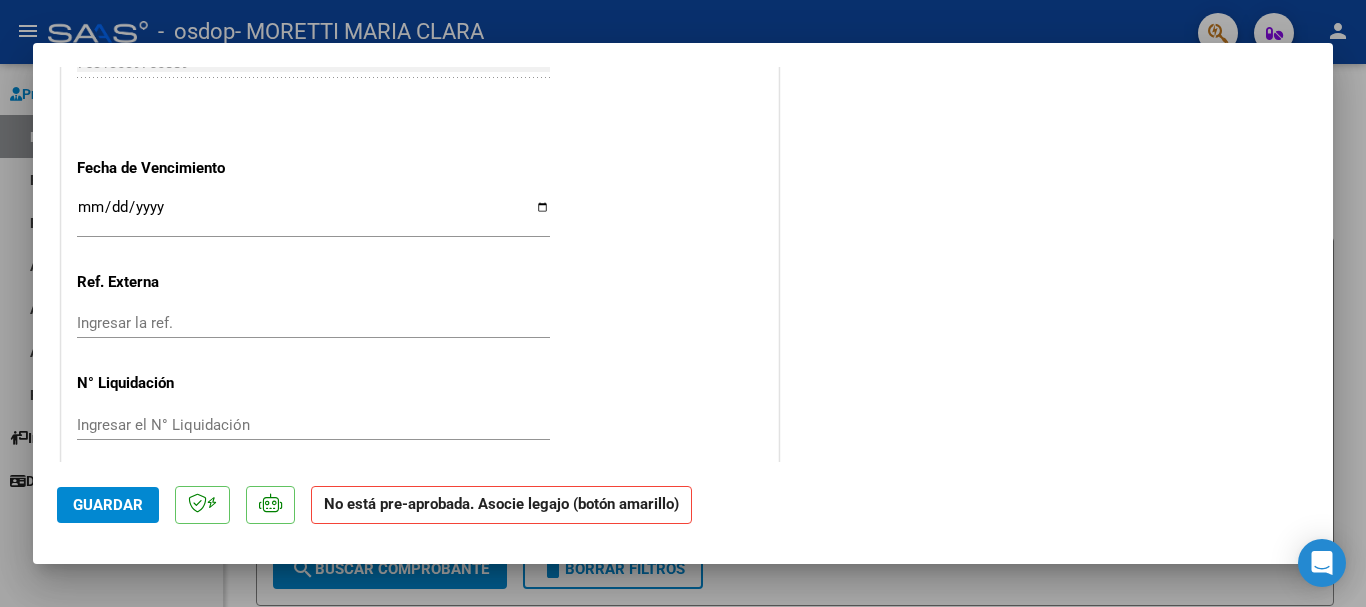 scroll, scrollTop: 1342, scrollLeft: 0, axis: vertical 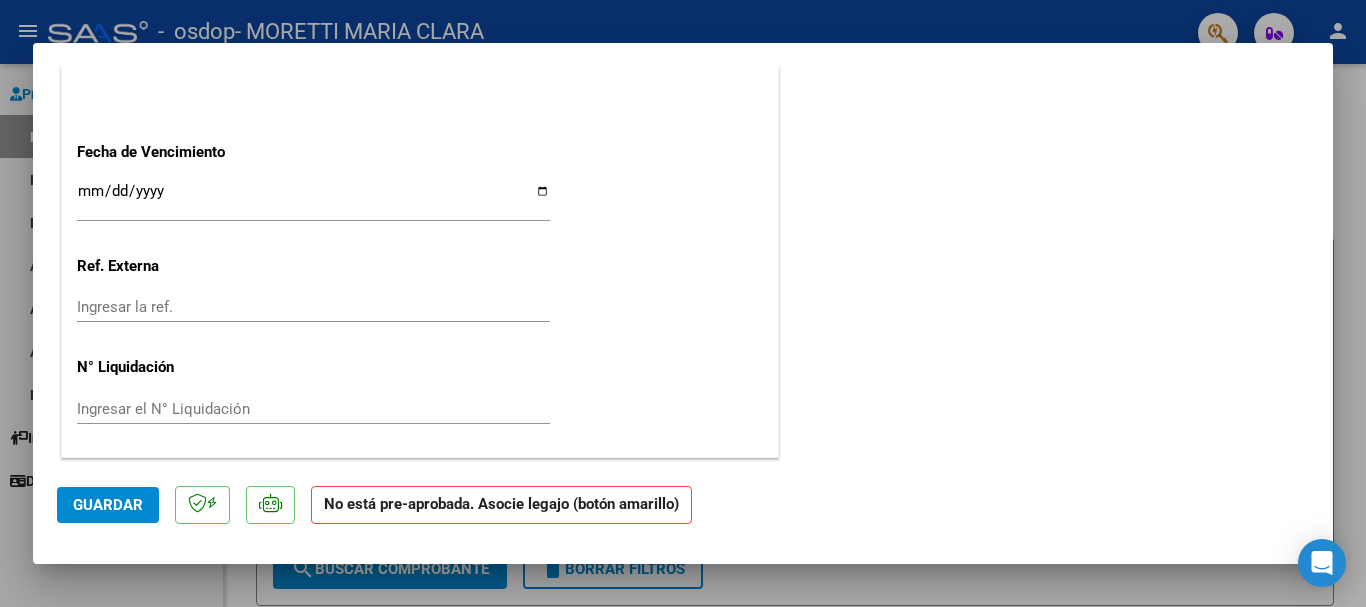 click on "No está pre-aprobada. Asocie legajo (botón amarillo)" 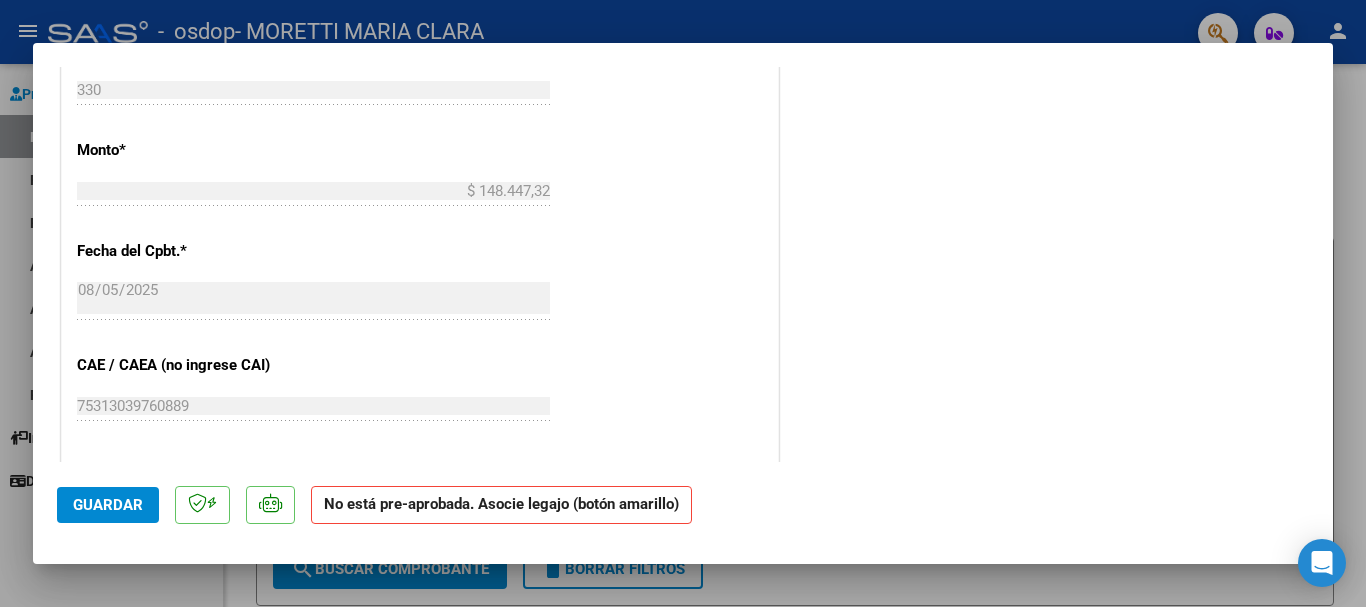 scroll, scrollTop: 73, scrollLeft: 0, axis: vertical 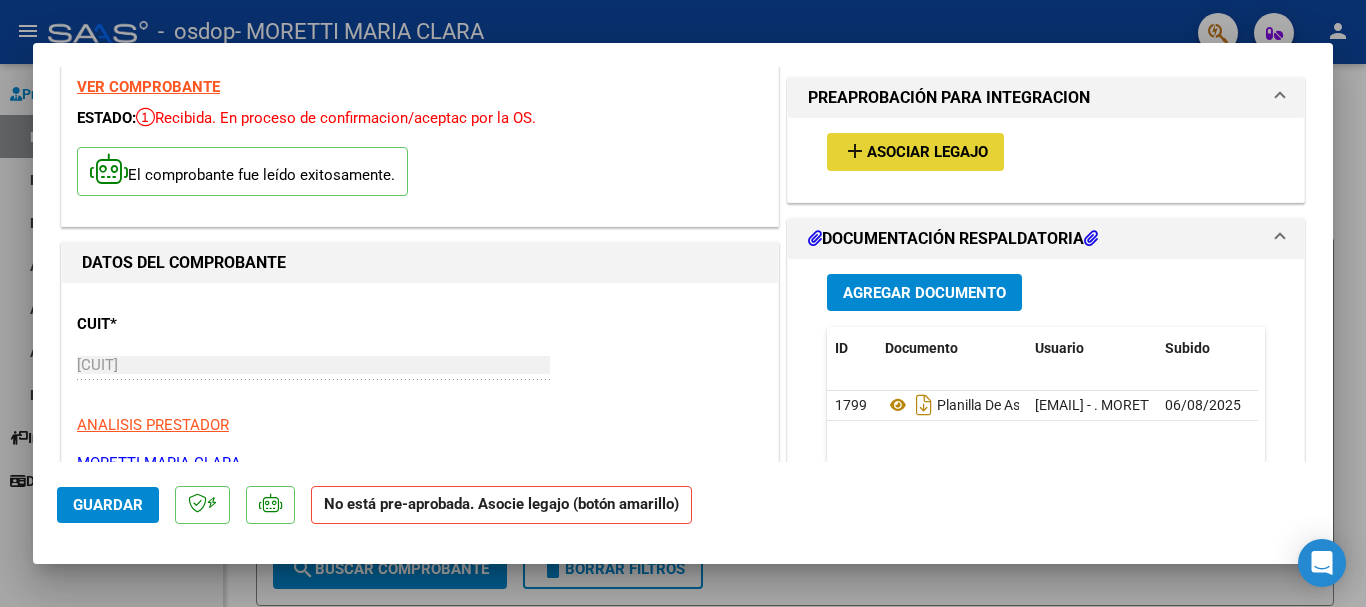 click on "Asociar Legajo" at bounding box center (927, 153) 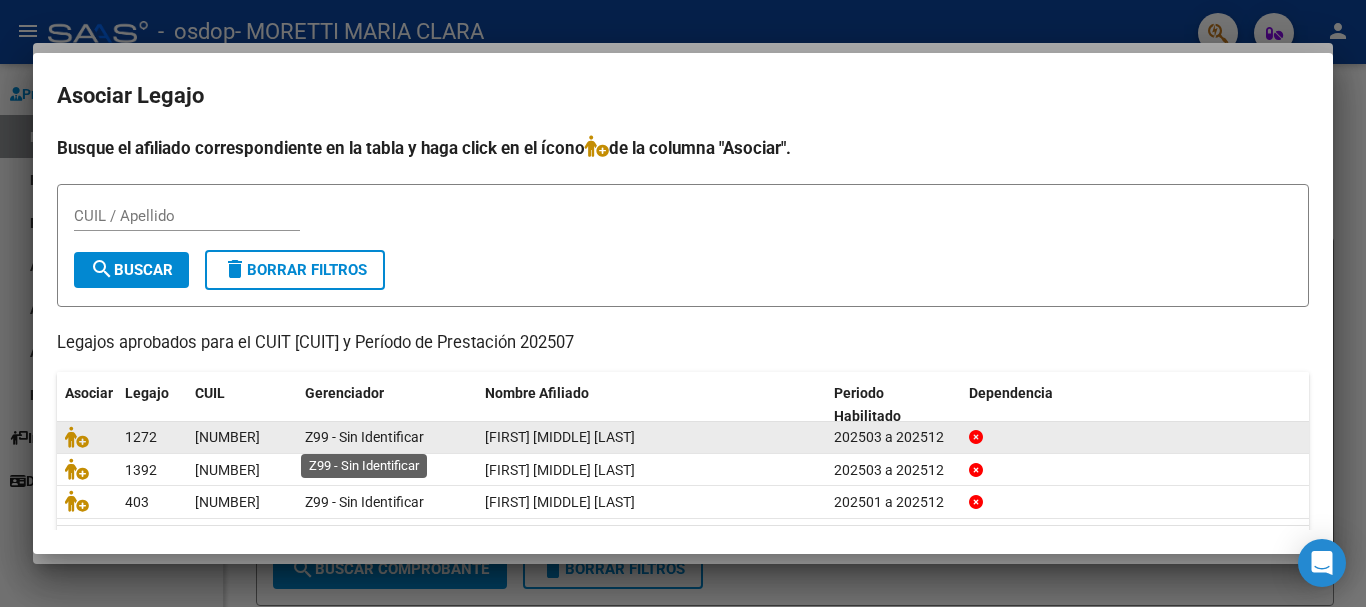 click on "Z99 - Sin Identificar" 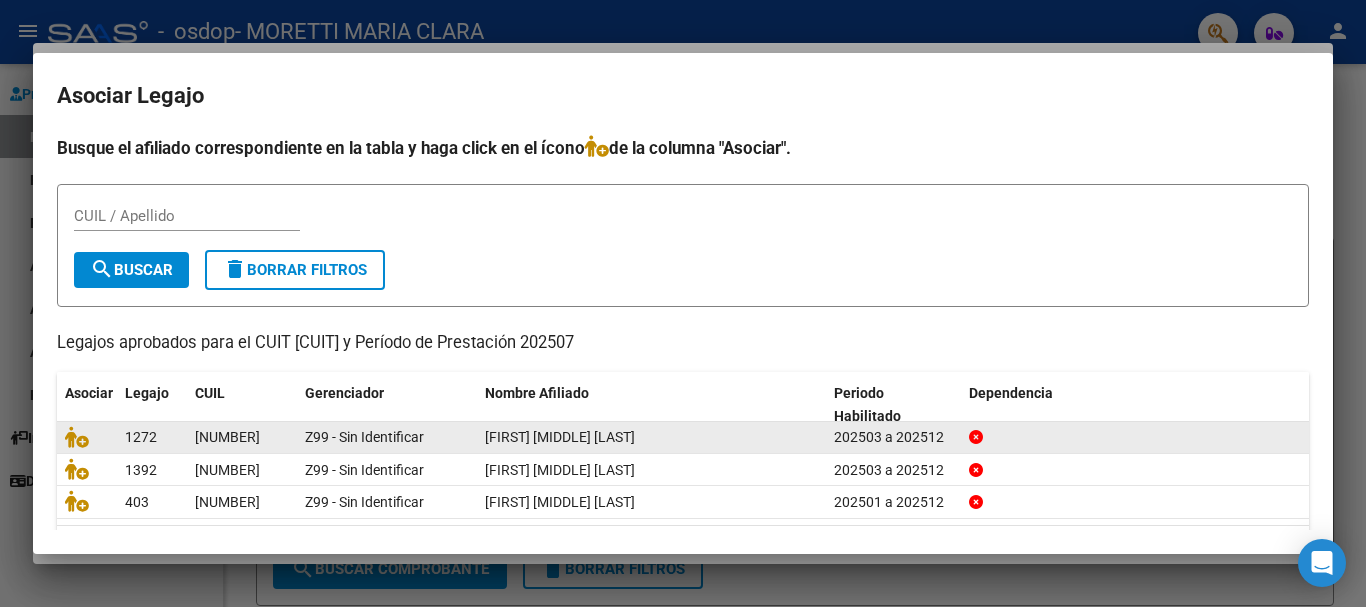 click on "202503 a 202512" 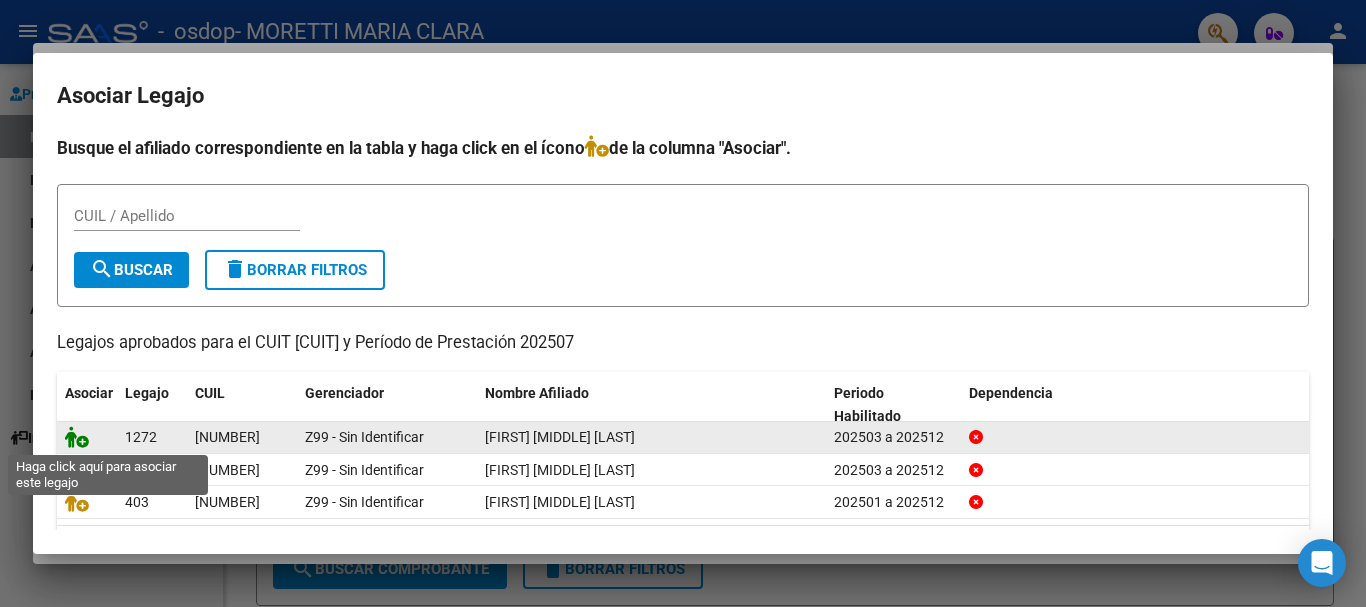click 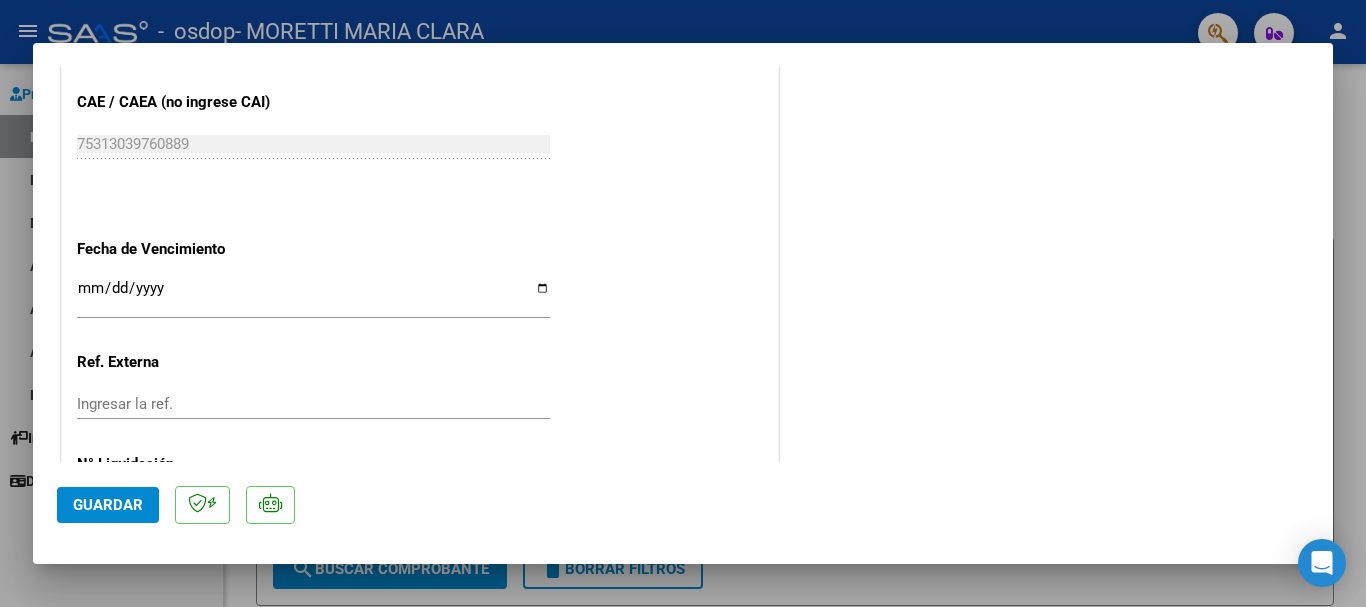 scroll, scrollTop: 1363, scrollLeft: 0, axis: vertical 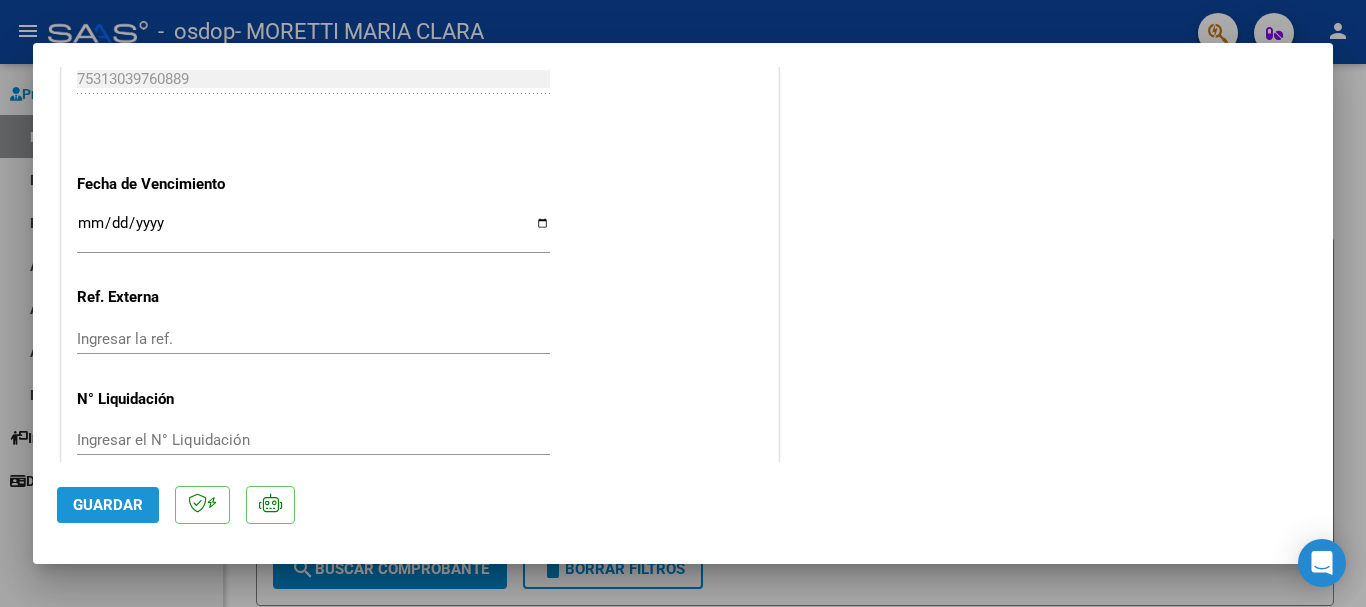 click on "Guardar" 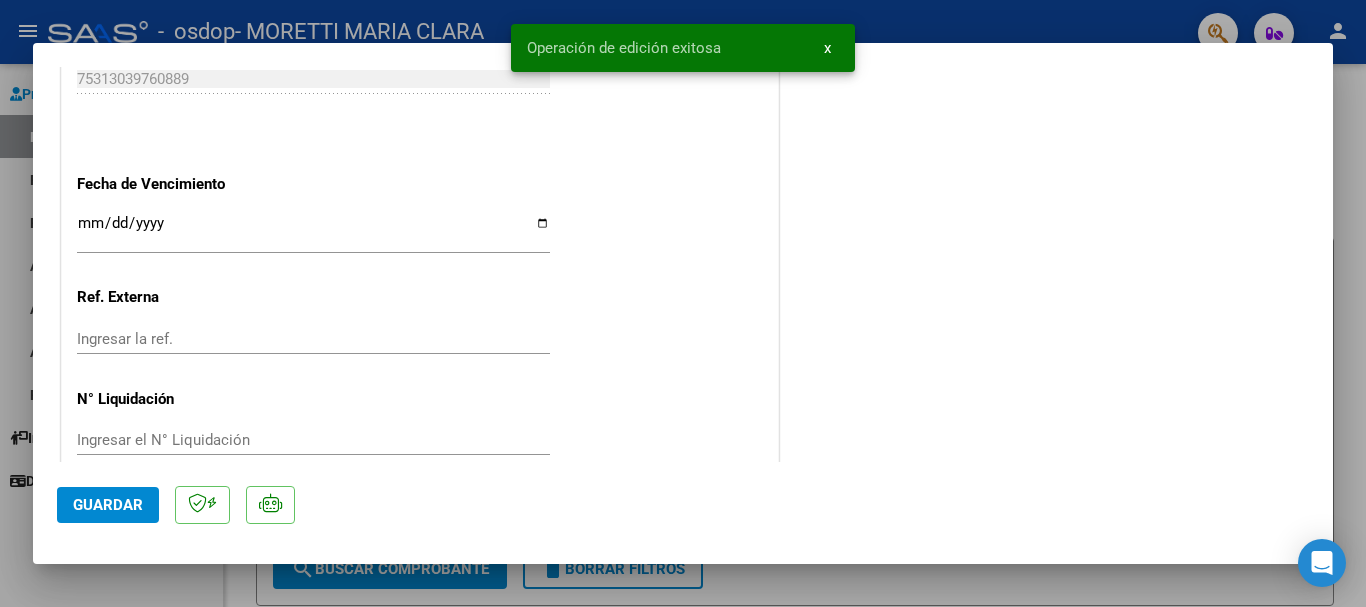 scroll, scrollTop: 563, scrollLeft: 0, axis: vertical 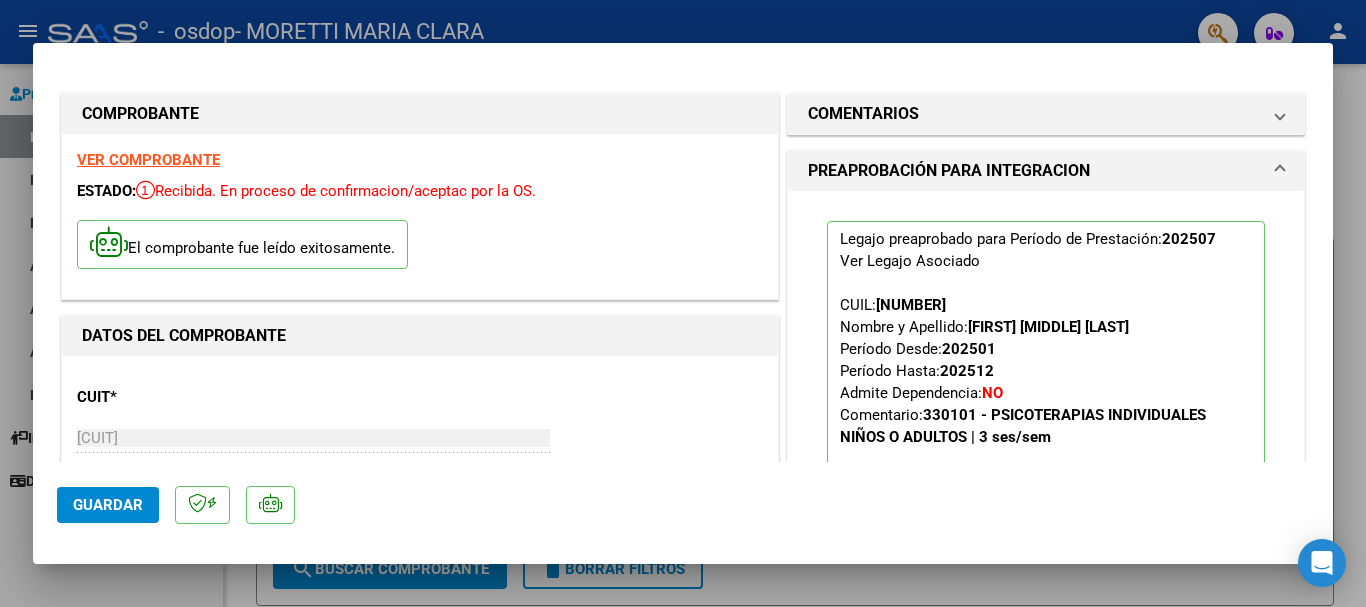 click at bounding box center [1280, 171] 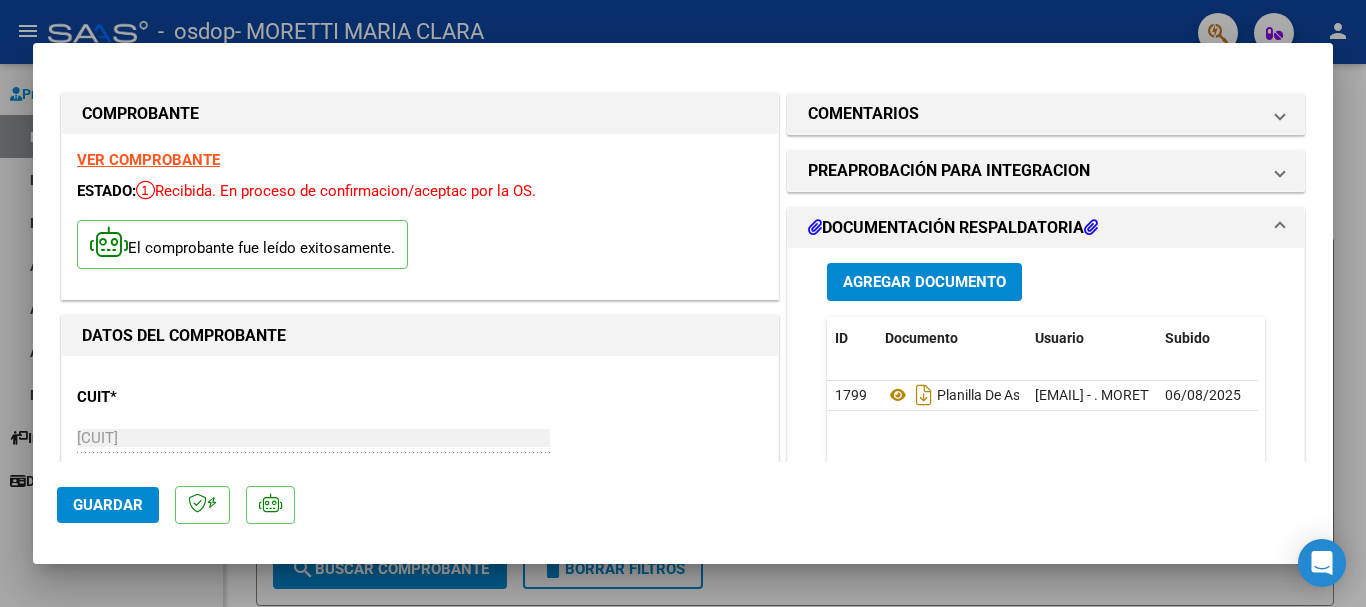 click on "Guardar" 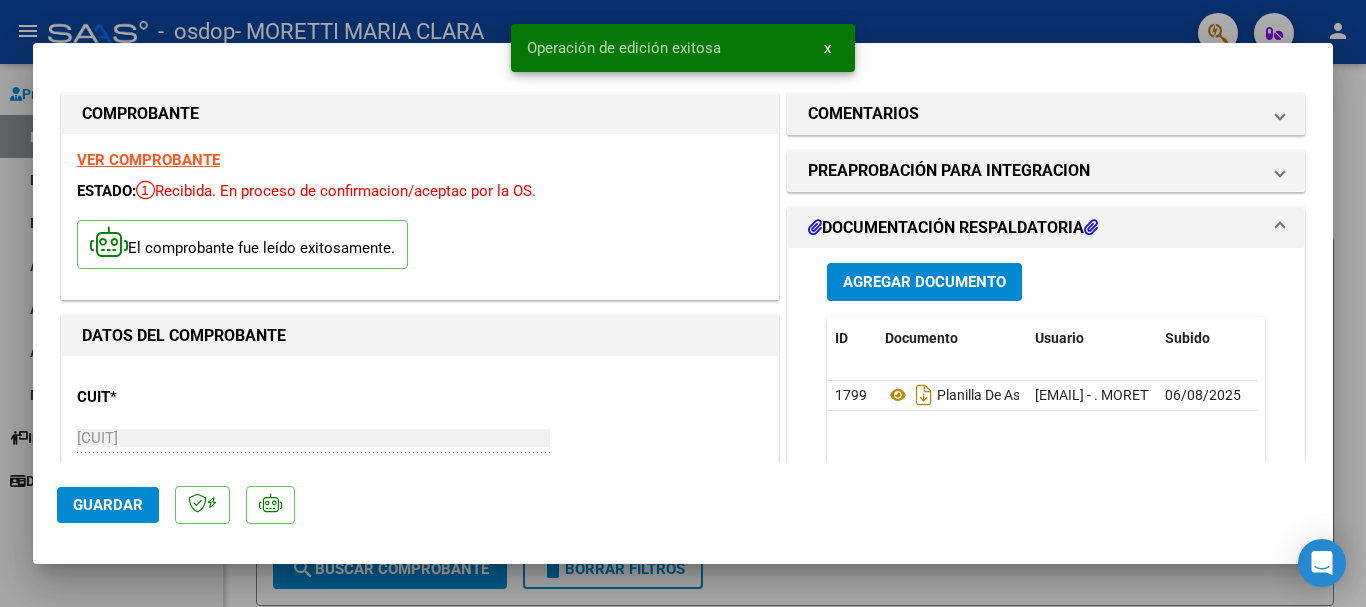 click on "COMPROBANTE VER COMPROBANTE       ESTADO:   Recibida. En proceso de confirmacion/aceptac por la OS.     El comprobante fue leído exitosamente.  DATOS DEL COMPROBANTE CUIT  *   [CUIT] Ingresar CUIT  ANALISIS PRESTADOR  MORETTI MARIA CLARA  ARCA Padrón  Area destinado * Integración Seleccionar Area Período de Prestación (Ej: 202305 para Mayo 2023    202507 Ingrese el Período de Prestación como indica el ejemplo   Una vez que se asoció a un legajo aprobado no se puede cambiar el período de prestación.   Comprobante Tipo * Factura C Seleccionar Tipo Punto de Venta  *   1 Ingresar el Nro.  Número  *   330 Ingresar el Nro.  Monto  *   $ 148.447,32 Ingresar el monto  Fecha del Cpbt.  *   2025-08-05 Ingresar la fecha  CAE / CAEA (no ingrese CAI)    75313039760889 Ingresar el CAE o CAEA (no ingrese CAI)  Fecha de Vencimiento    Ingresar la fecha  Ref. Externa    Ingresar la ref.  N° Liquidación    Ingresar el N° Liquidación  COMENTARIOS Comentarios del Prestador / Gerenciador:  202507  CUIL:" at bounding box center [683, 303] 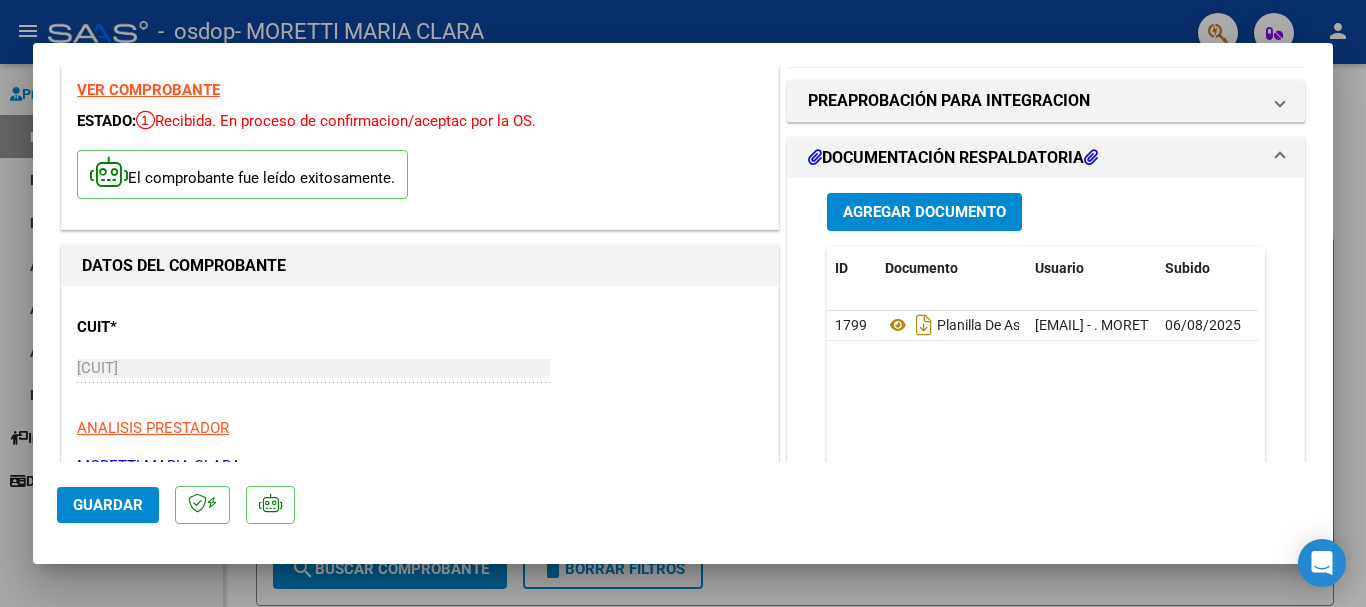 scroll, scrollTop: 60, scrollLeft: 0, axis: vertical 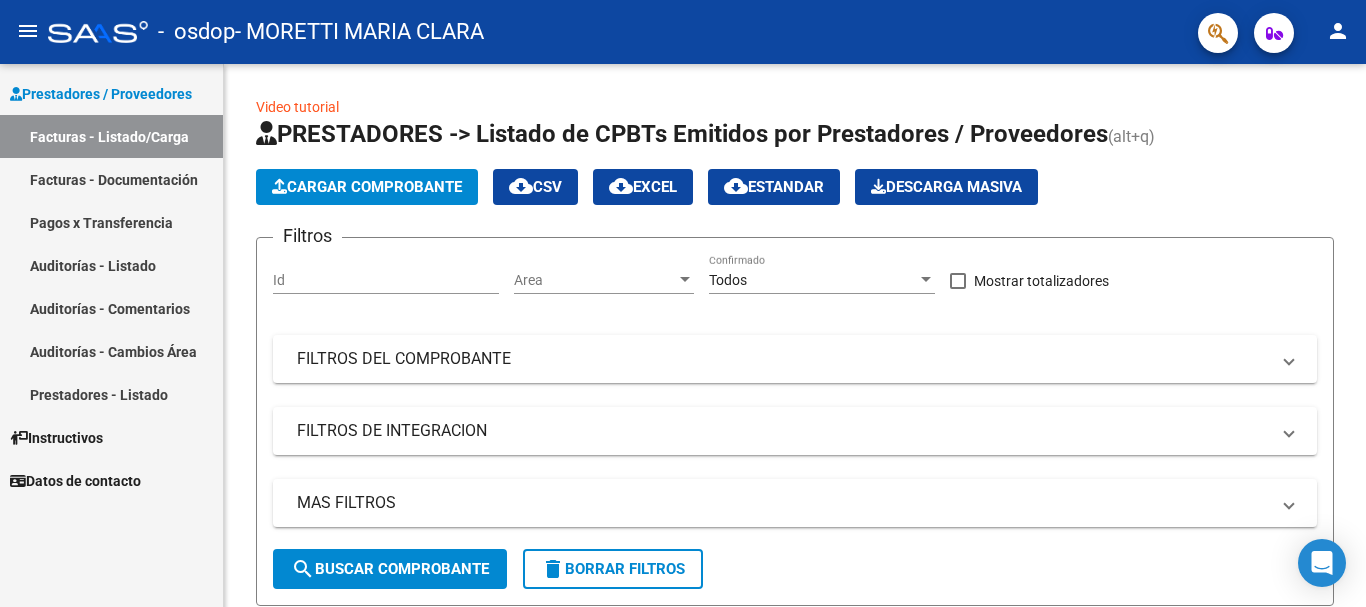click on "Facturas - Listado/Carga" at bounding box center (111, 136) 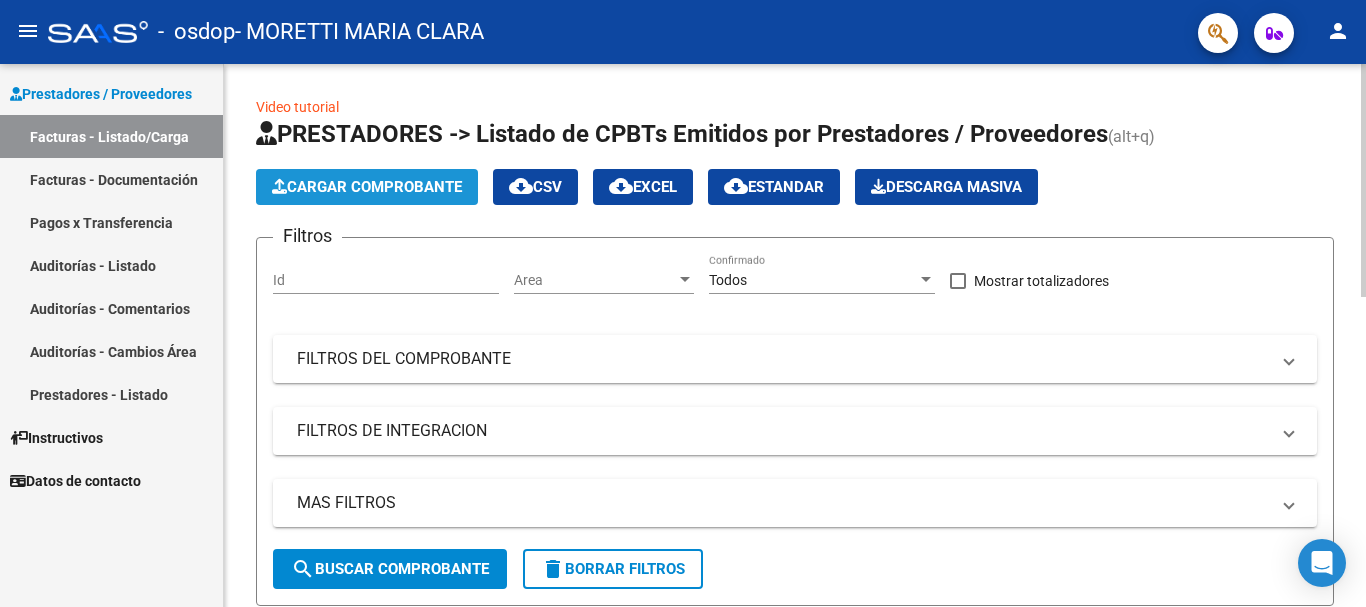 click on "Cargar Comprobante" 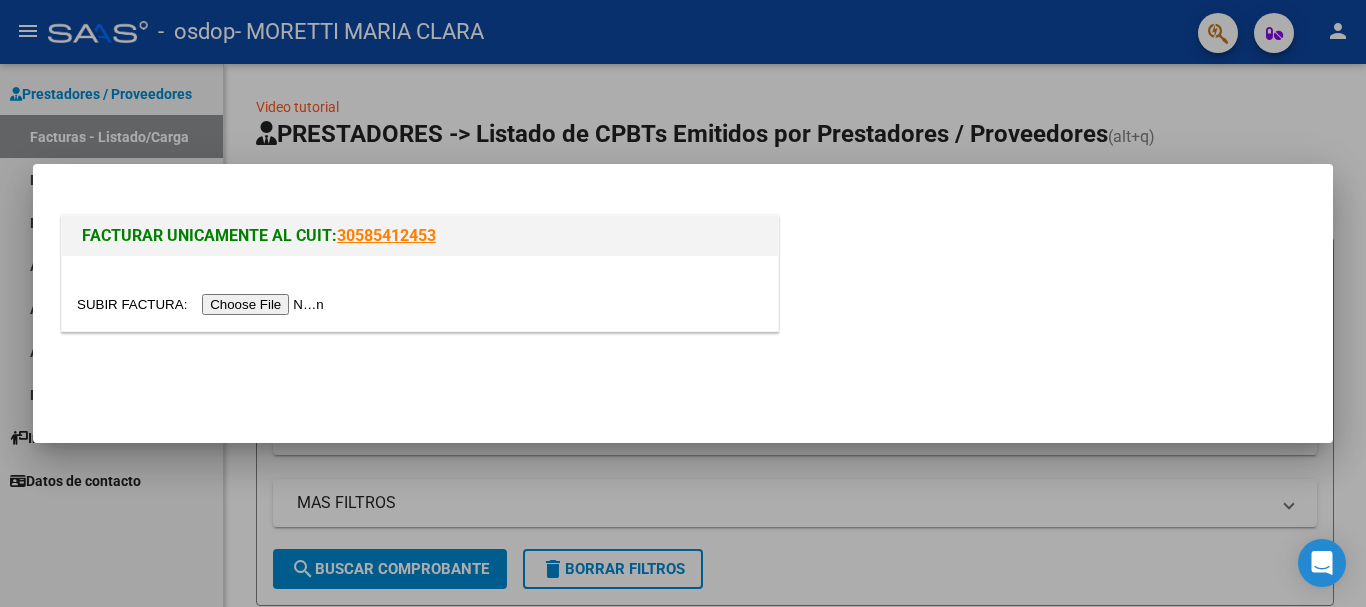 click at bounding box center (203, 304) 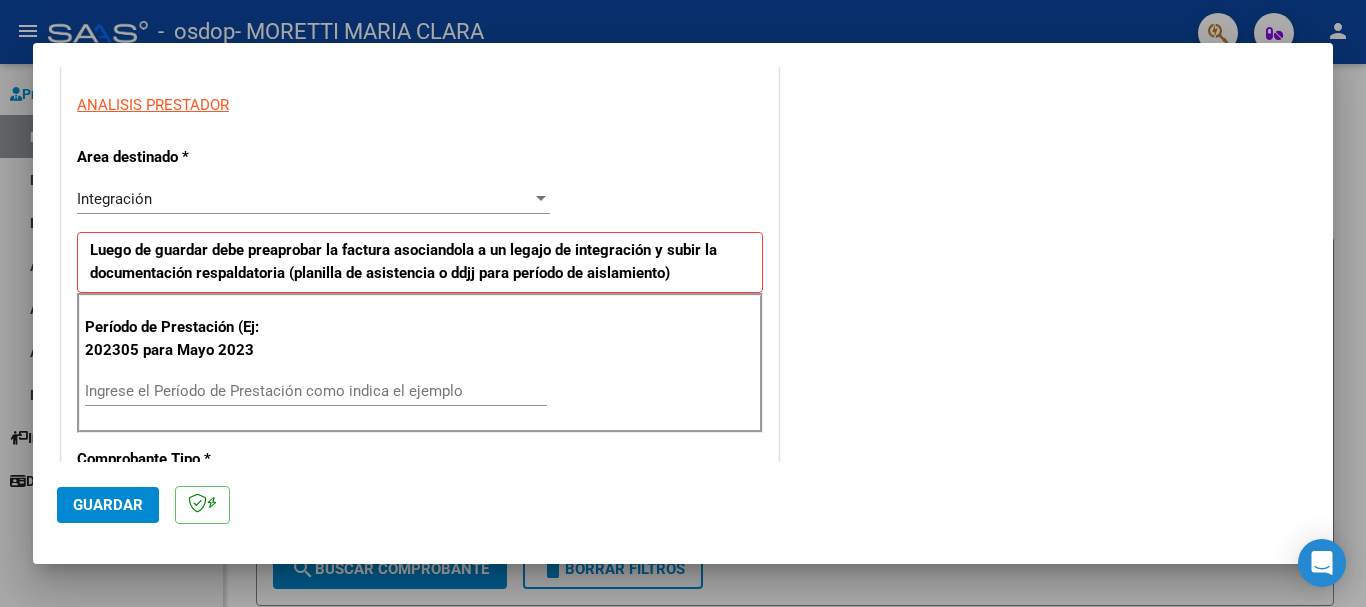 scroll, scrollTop: 359, scrollLeft: 0, axis: vertical 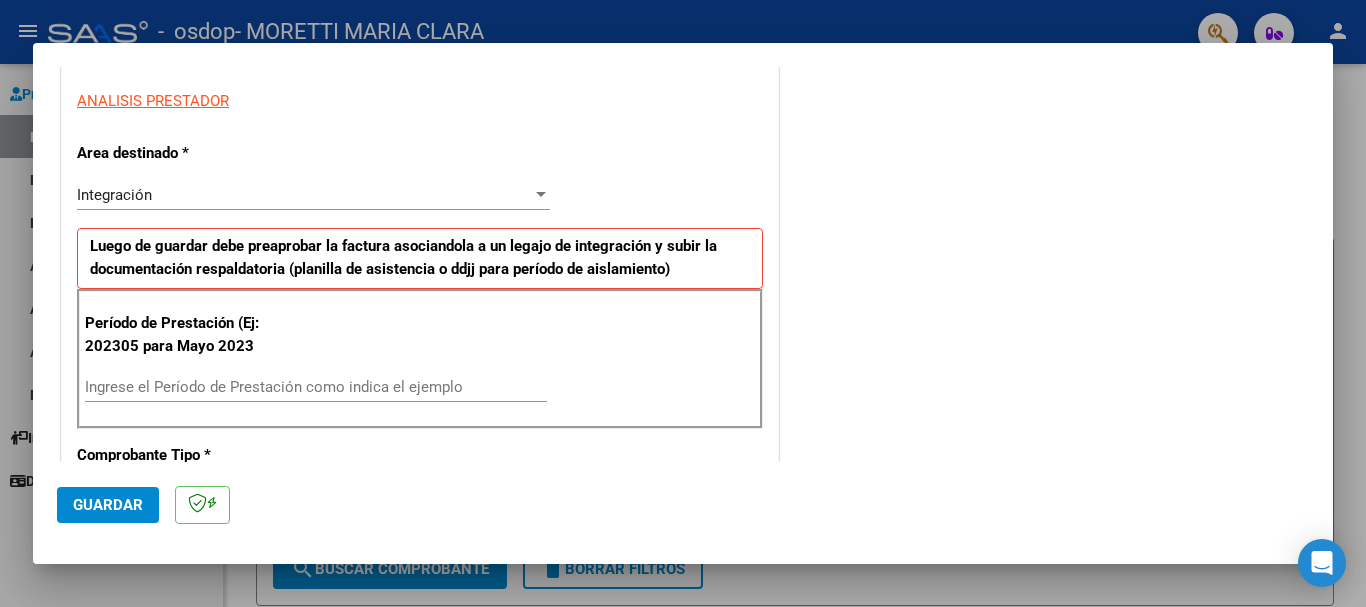 click on "Ingrese el Período de Prestación como indica el ejemplo" at bounding box center [316, 387] 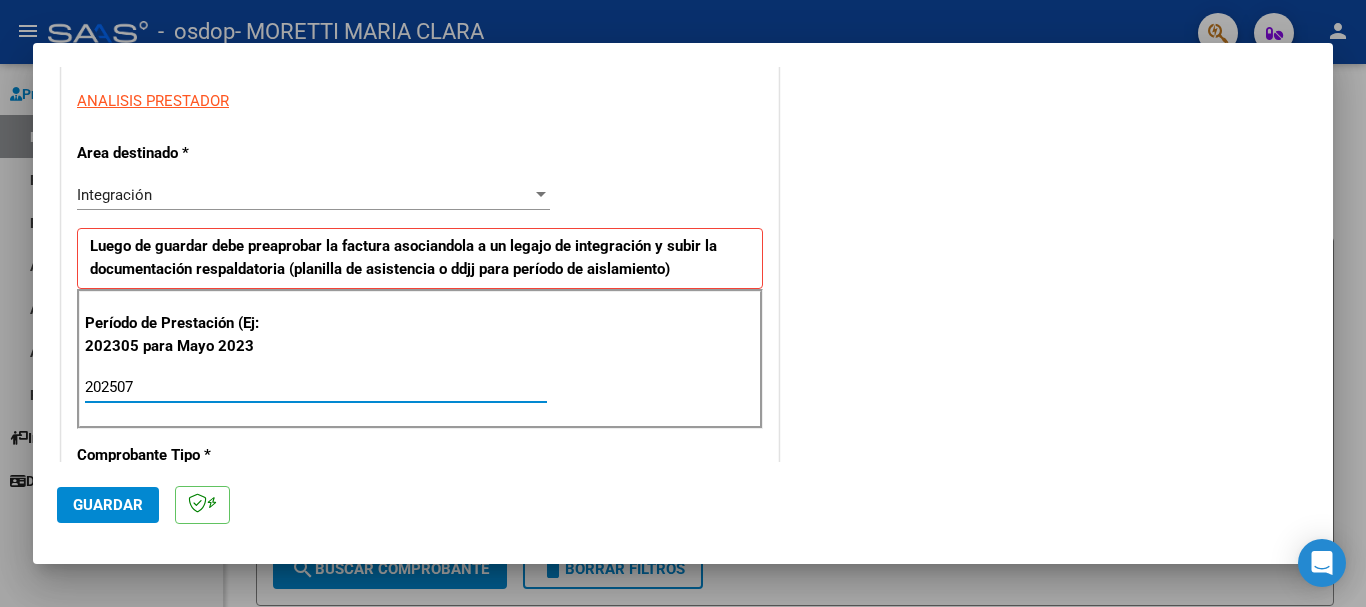 type on "202507" 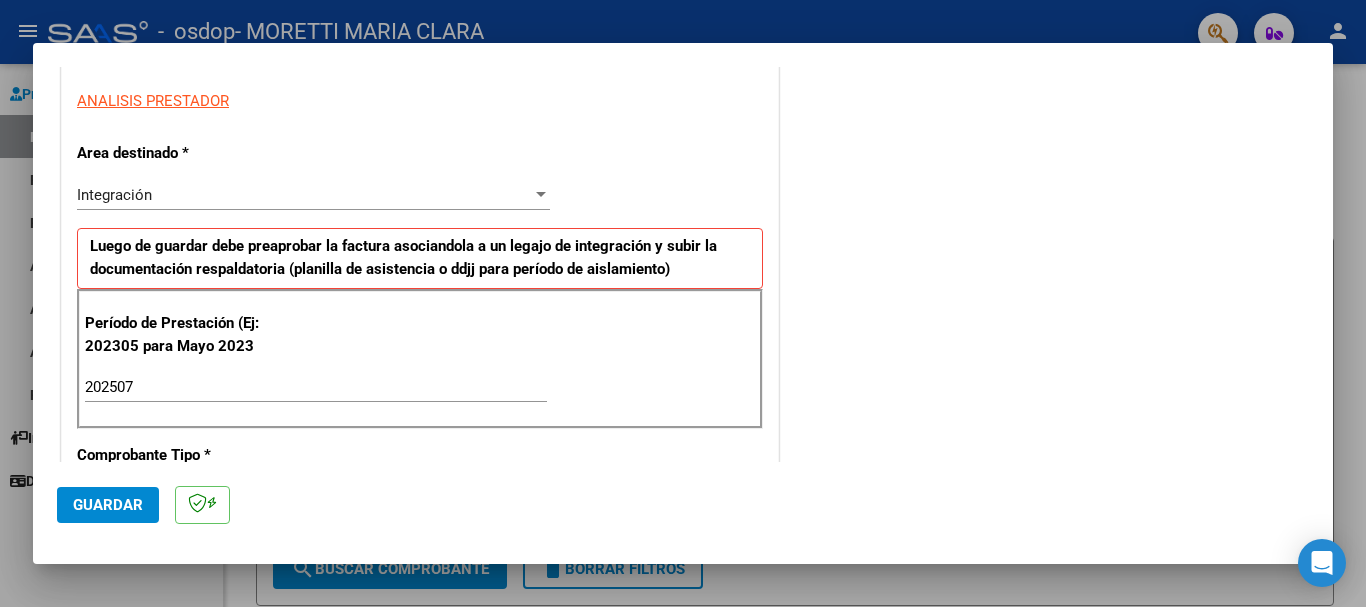 click on "COMPROBANTE VER COMPROBANTE          El comprobante fue leído exitosamente.  DATOS DEL COMPROBANTE CUIT  *   [CUIT] Ingresar CUIT  ANALISIS PRESTADOR  Area destinado * Integración Seleccionar Area Luego de guardar debe preaprobar la factura asociandola a un legajo de integración y subir la documentación respaldatoria (planilla de asistencia o ddjj para período de aislamiento)  Período de Prestación (Ej: 202305 para Mayo 2023    202507 Ingrese el Período de Prestación como indica el ejemplo   Comprobante Tipo * Factura C Seleccionar Tipo Punto de Venta  *   1 Ingresar el Nro.  Número  *   331 Ingresar el Nro.  Monto  *   $ 148.447,32 Ingresar el monto  Fecha del Cpbt.  *   2025-08-05 Ingresar la fecha  CAE / CAEA (no ingrese CAI)    75313040343570 Ingresar el CAE o CAEA (no ingrese CAI)  Fecha de Vencimiento    Ingresar la fecha  Ref. Externa    Ingresar la ref.  N° Liquidación    Ingresar el N° Liquidación  COMENTARIOS Comentarios del Prestador / Gerenciador:" at bounding box center (683, 264) 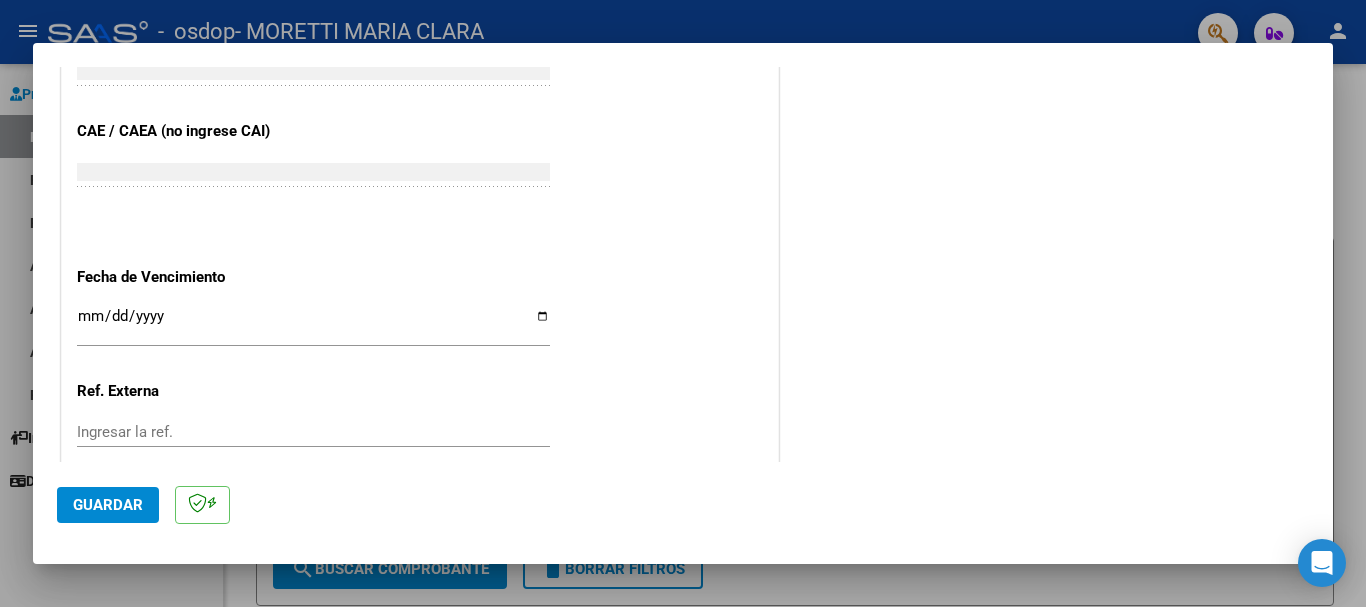 scroll, scrollTop: 1327, scrollLeft: 0, axis: vertical 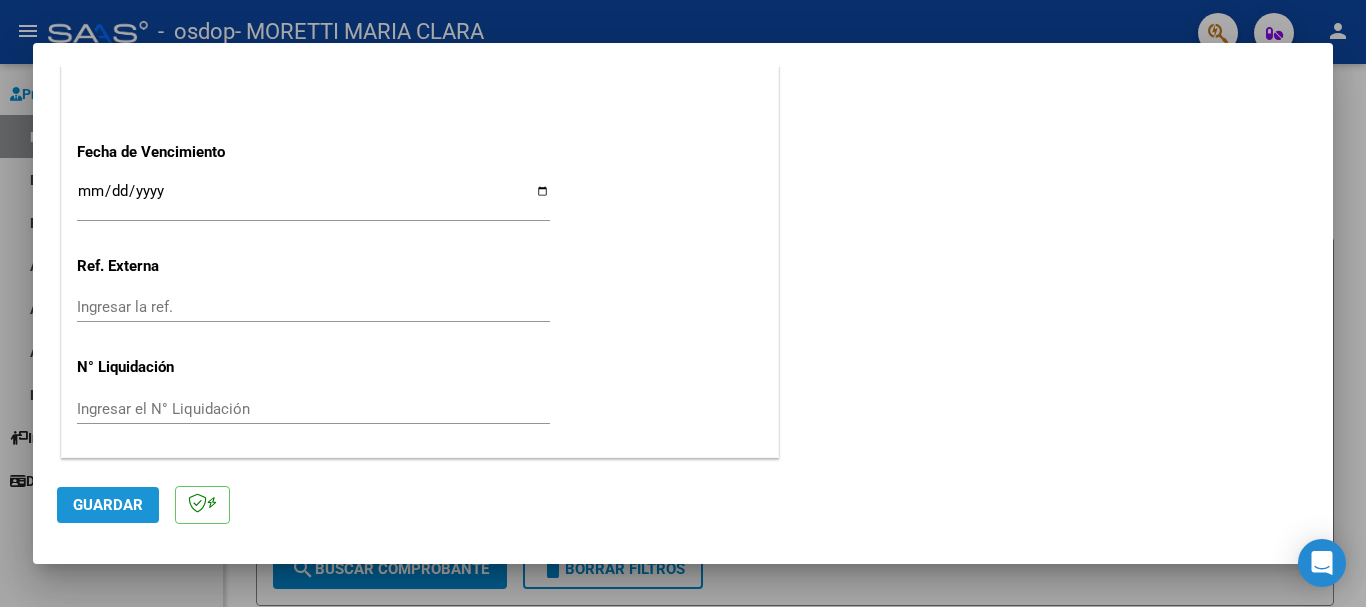click on "Guardar" 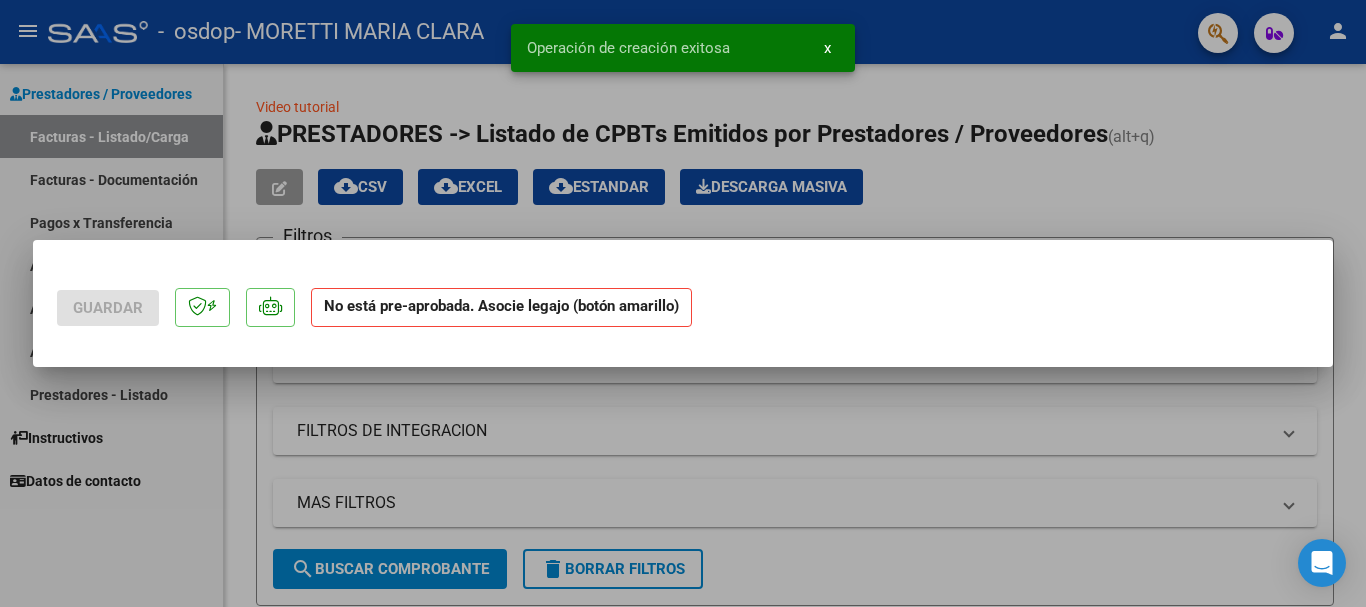 scroll, scrollTop: 0, scrollLeft: 0, axis: both 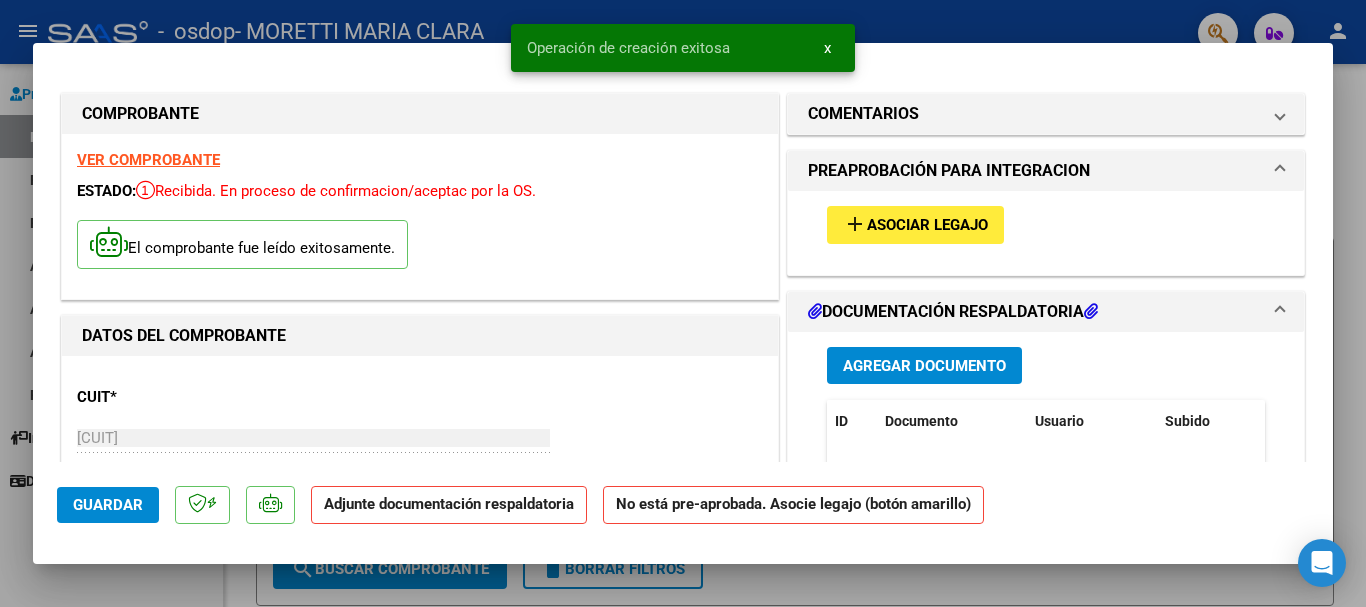click on "Asociar Legajo" at bounding box center (927, 226) 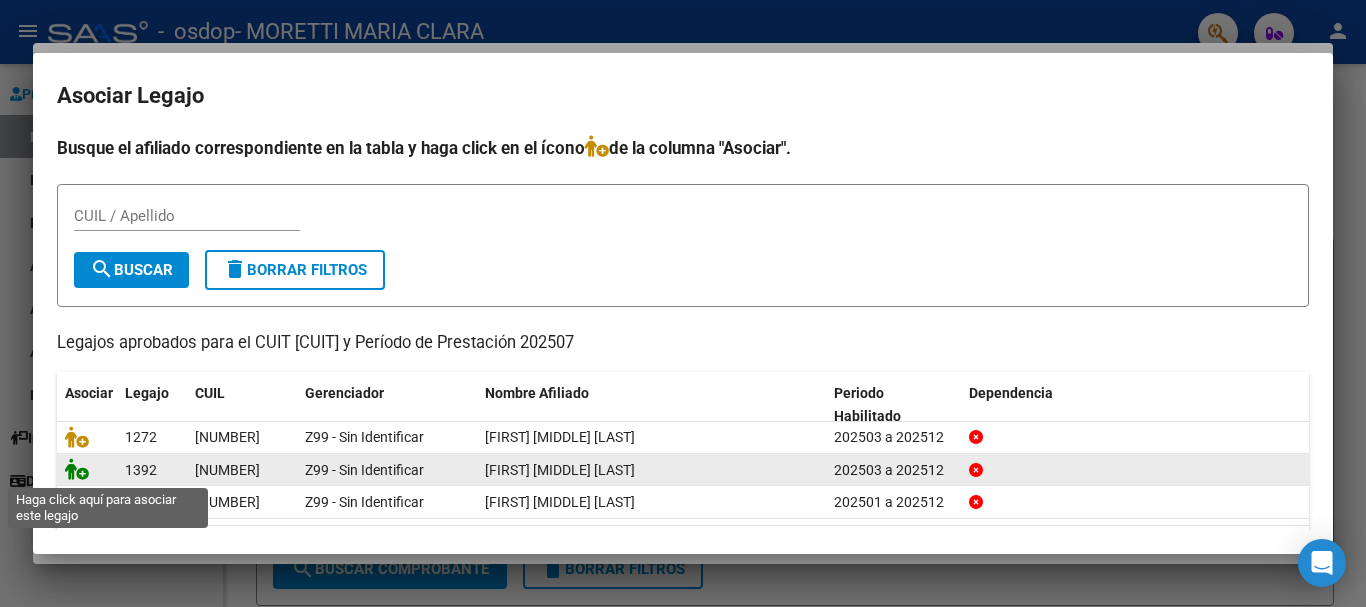 click 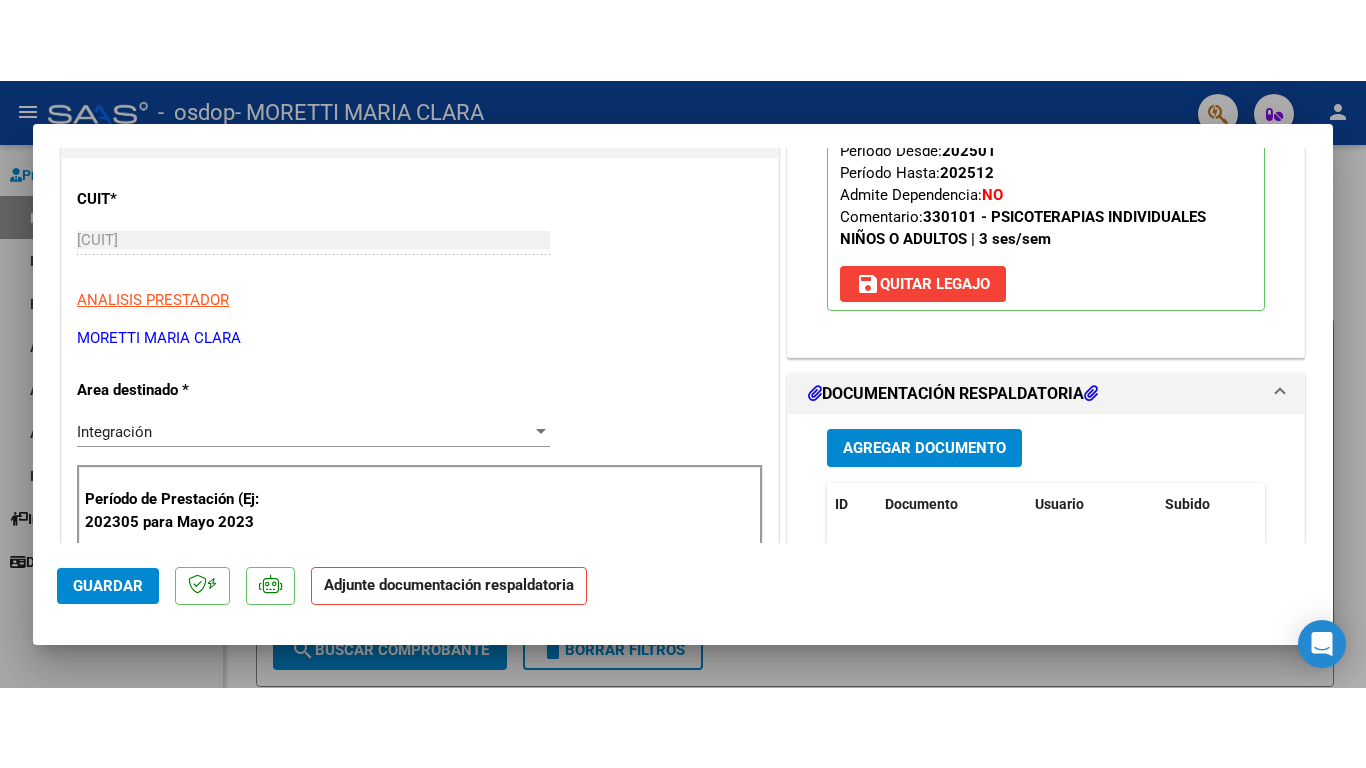 scroll, scrollTop: 284, scrollLeft: 0, axis: vertical 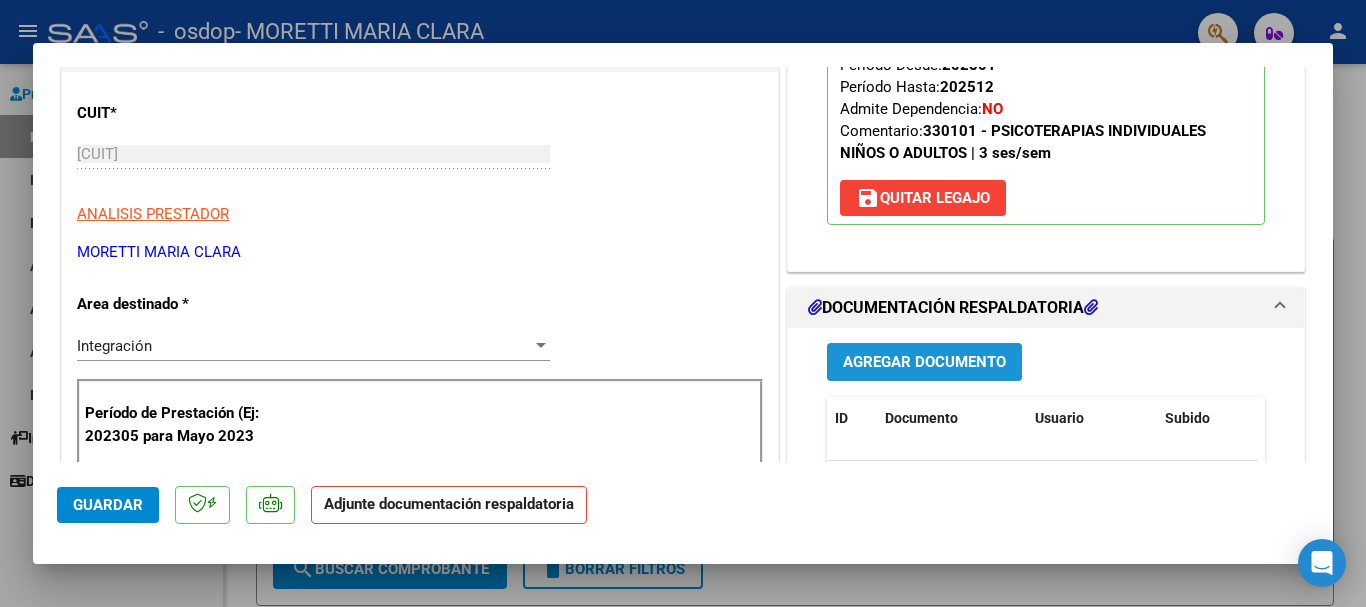 click on "Agregar Documento" at bounding box center (924, 363) 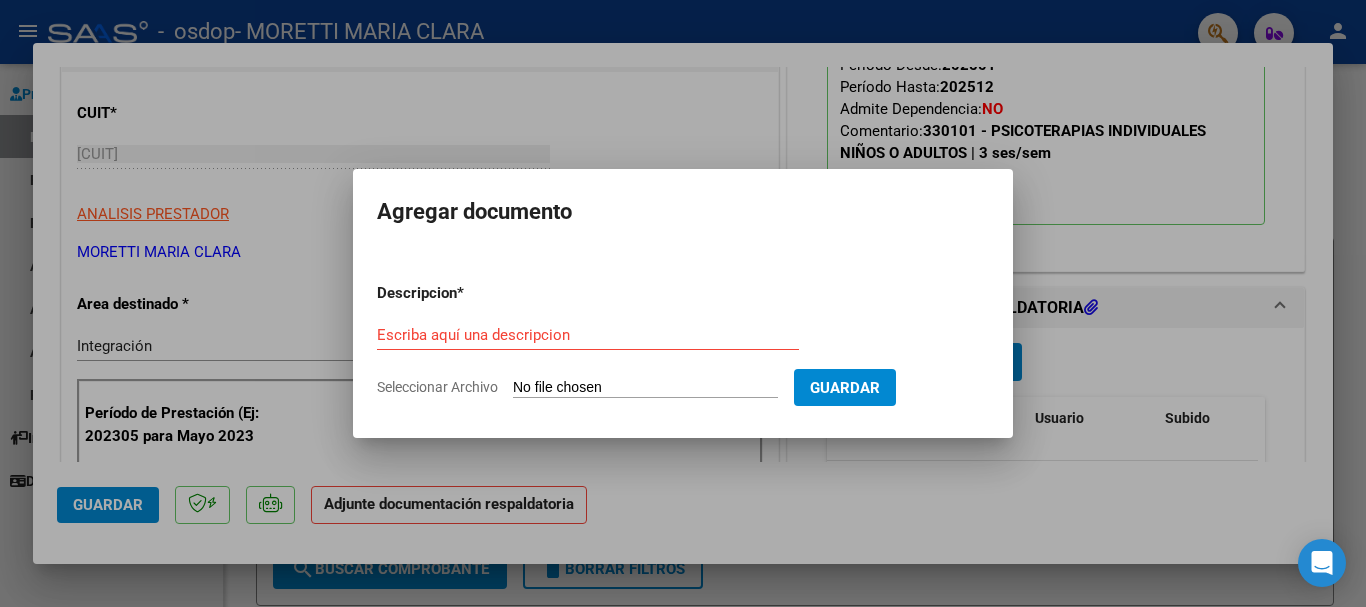 click on "Seleccionar Archivo" at bounding box center (645, 388) 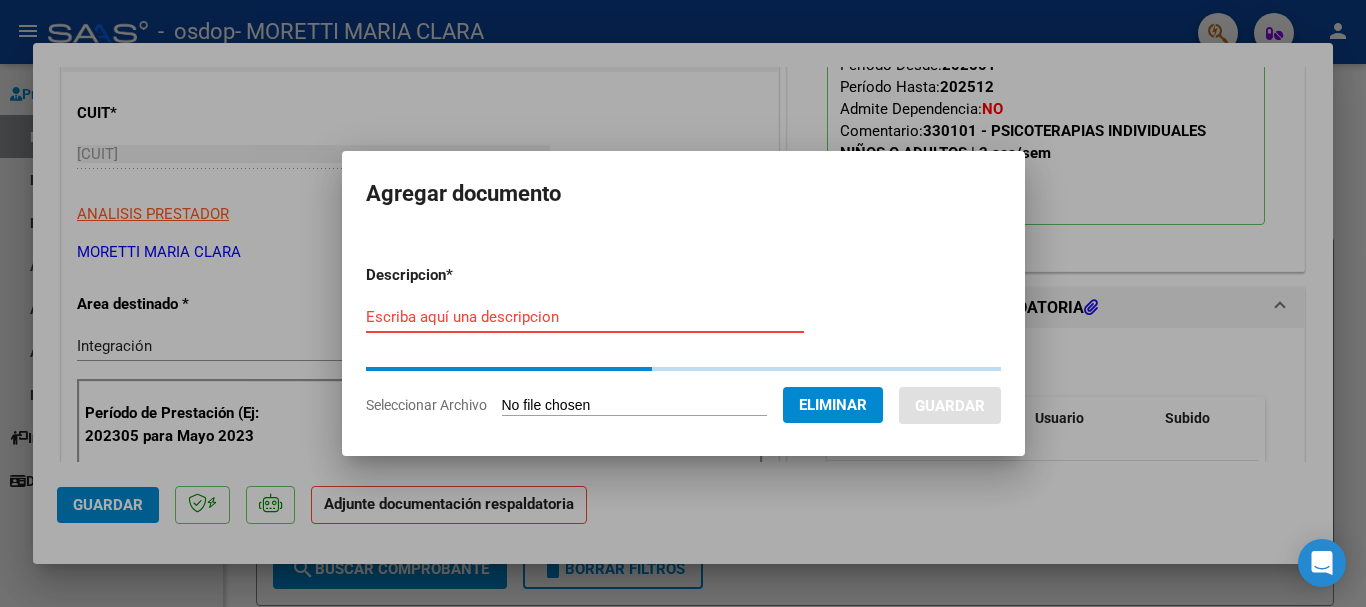 click on "Escriba aquí una descripcion" at bounding box center (585, 317) 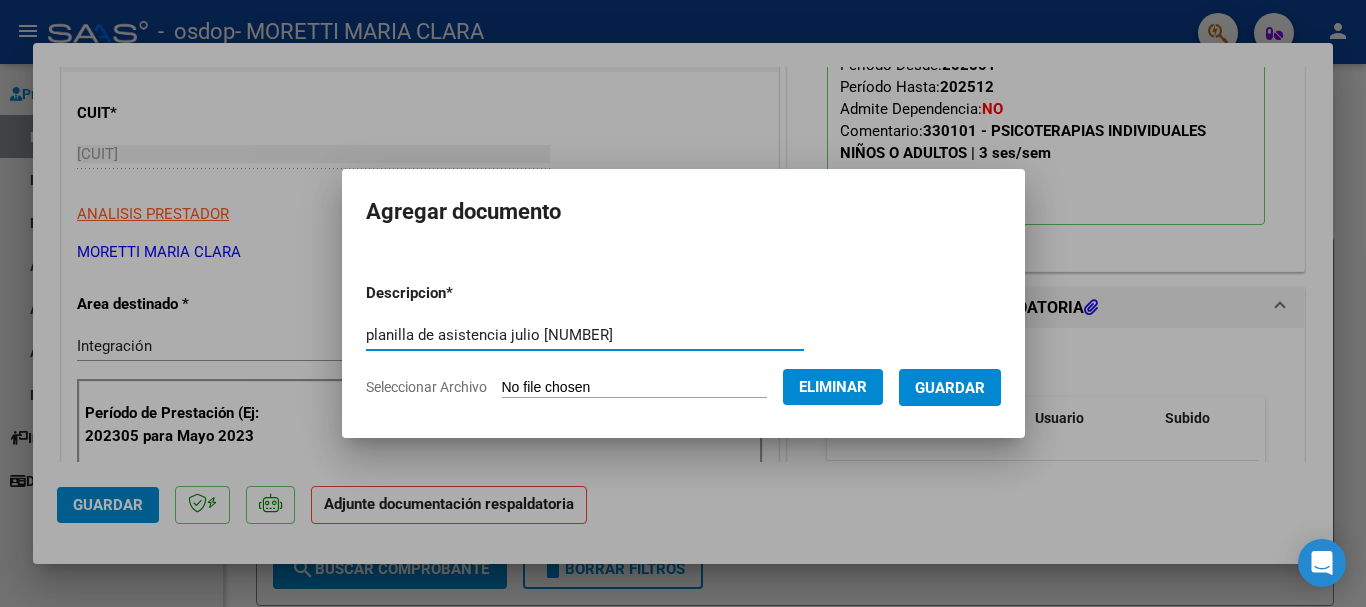 type on "planilla de asistencia julio 2" 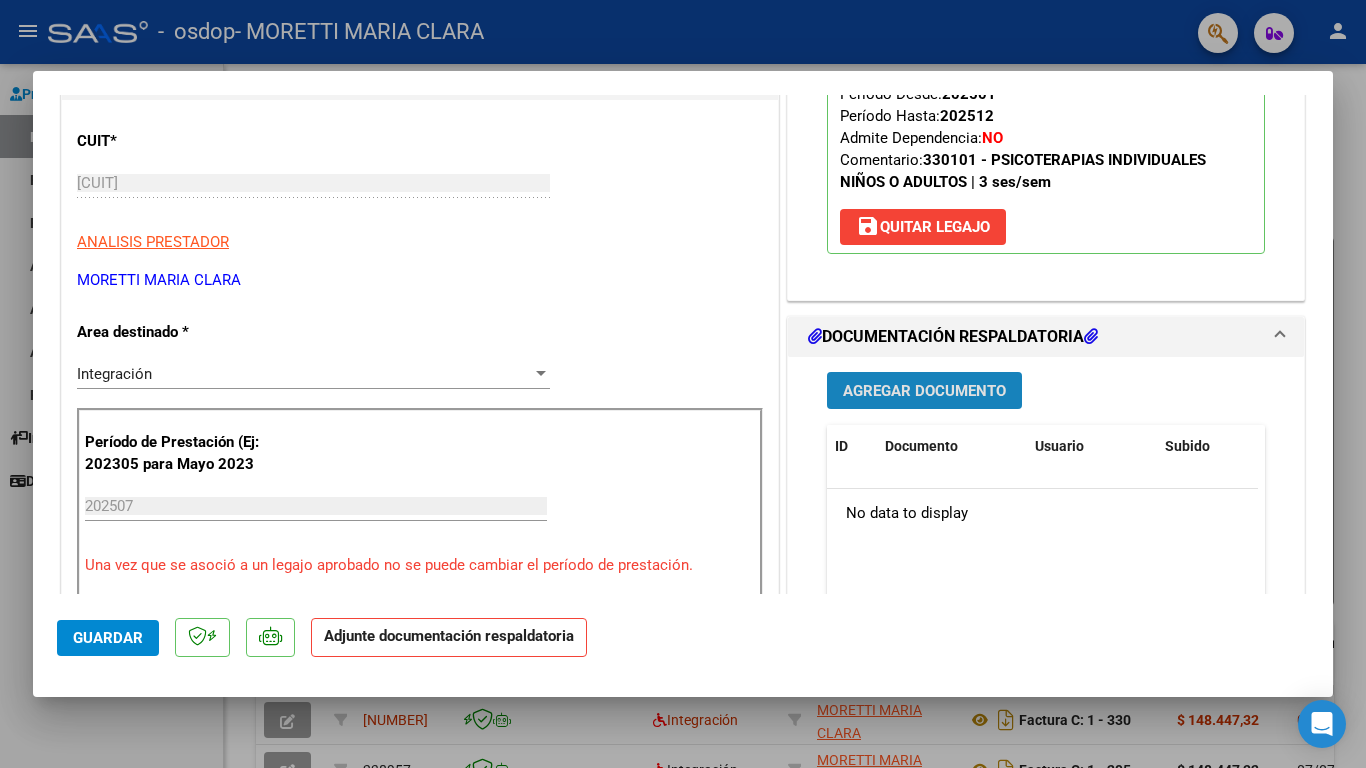 click on "Agregar Documento" at bounding box center (924, 391) 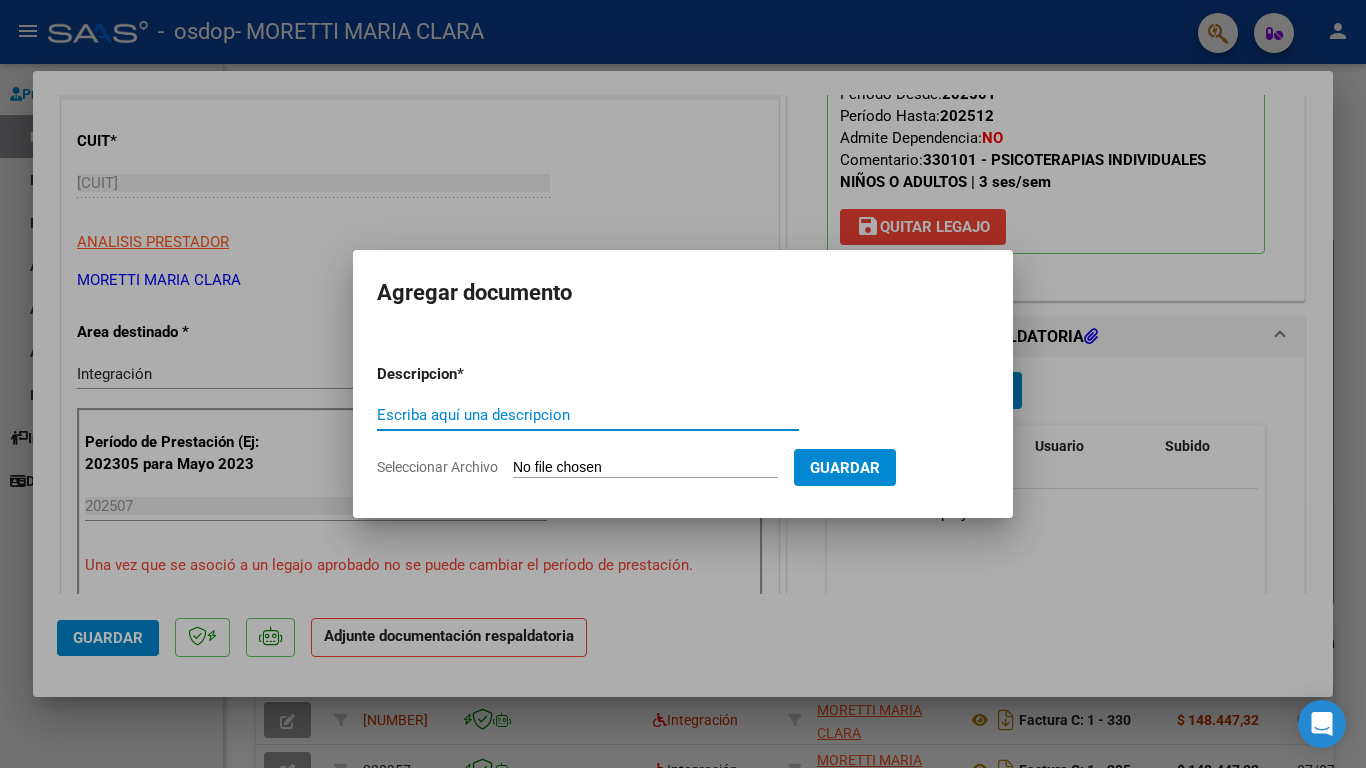 click on "Seleccionar Archivo" at bounding box center (645, 468) 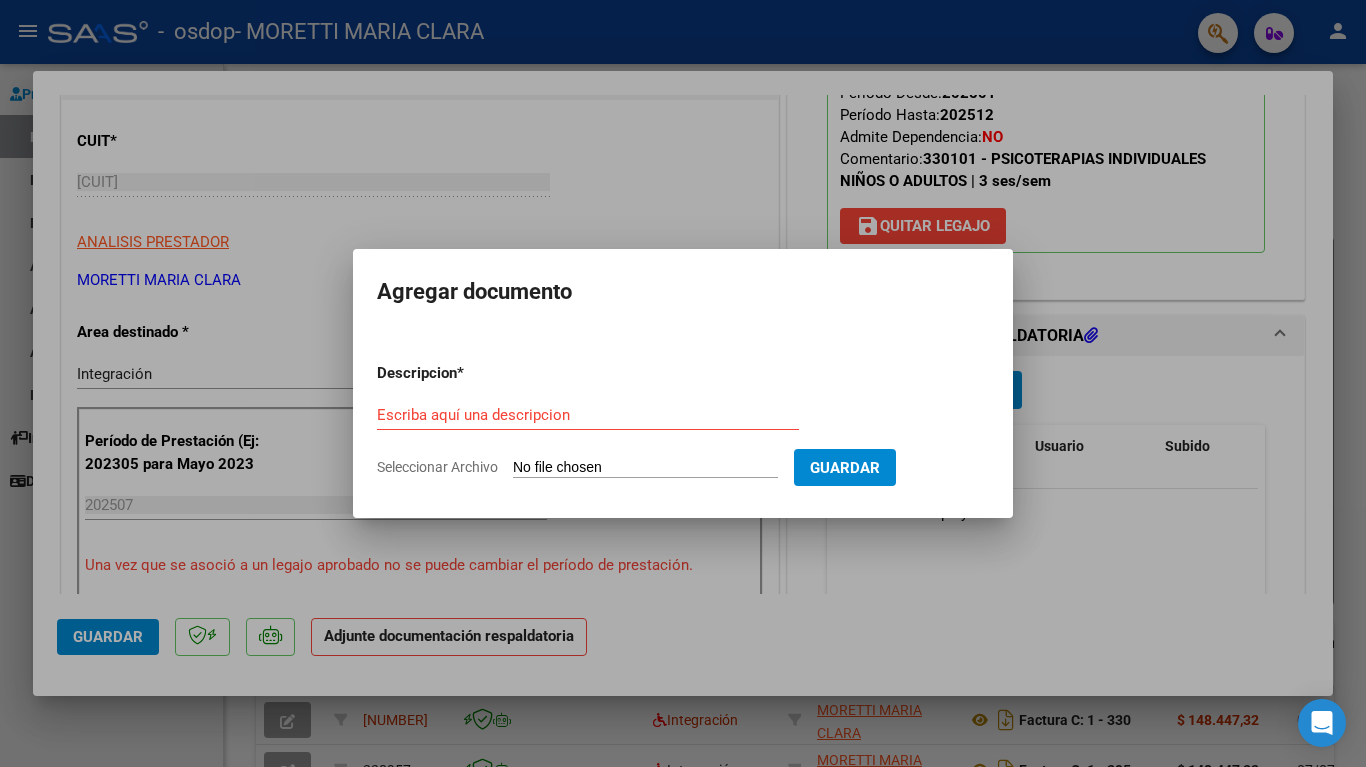 type on "C:\fakepath\[NAME].pdf" 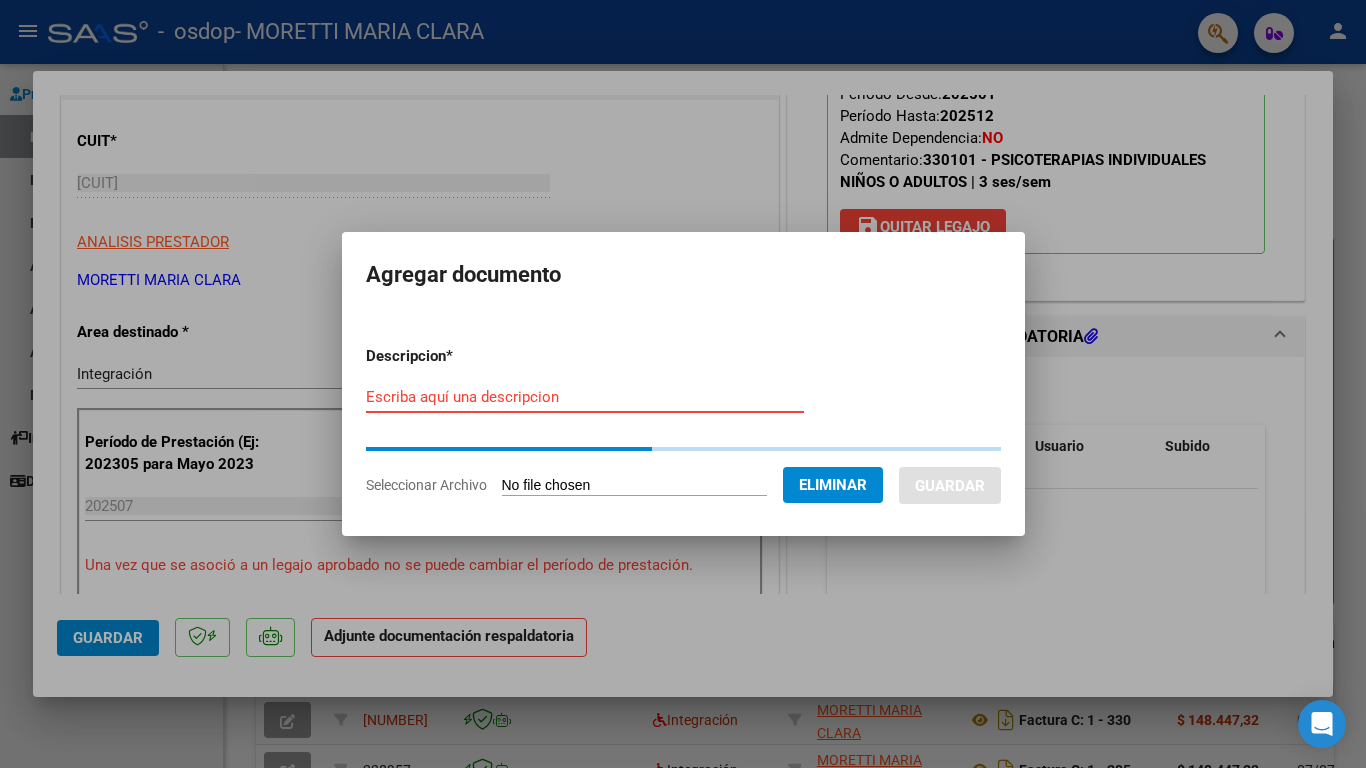 click on "Escriba aquí una descripcion" at bounding box center [585, 397] 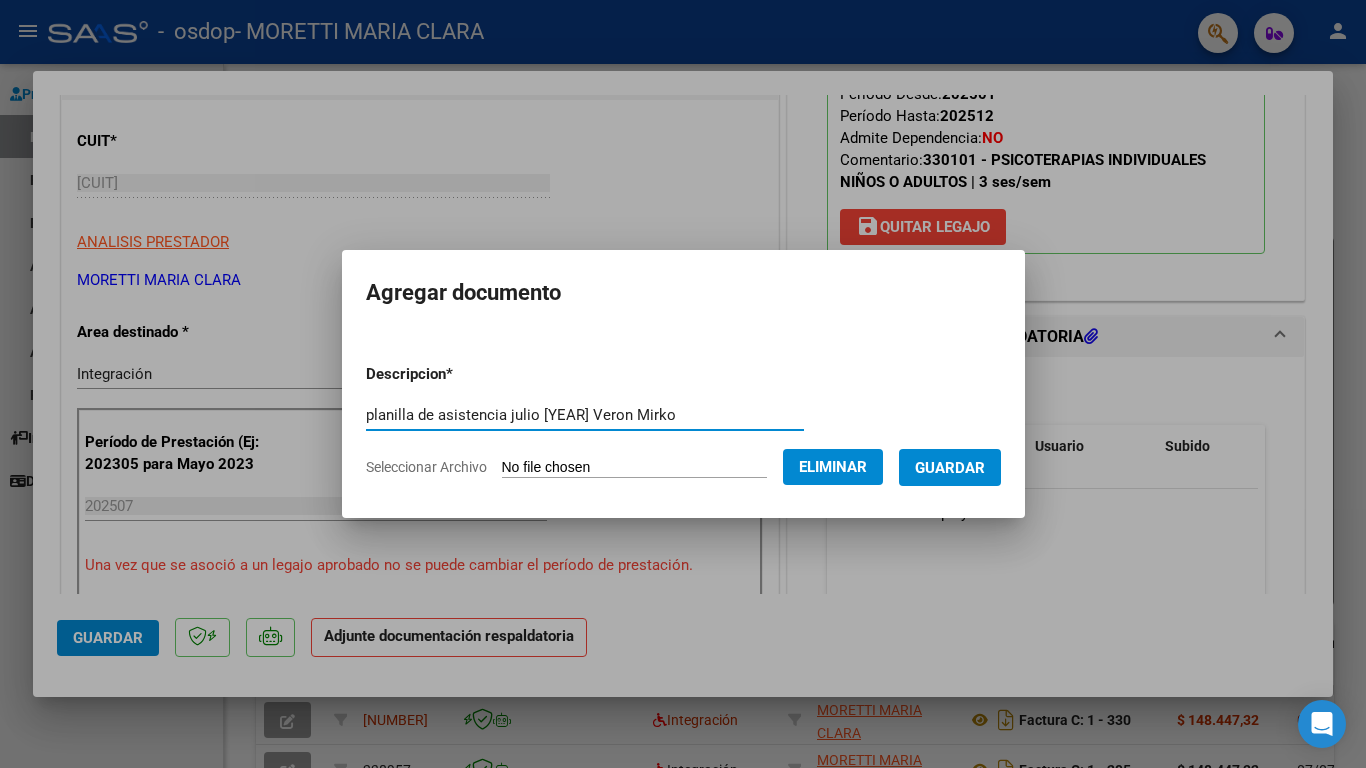 type on "planilla de asistencia julio [YEAR] Veron Mirko" 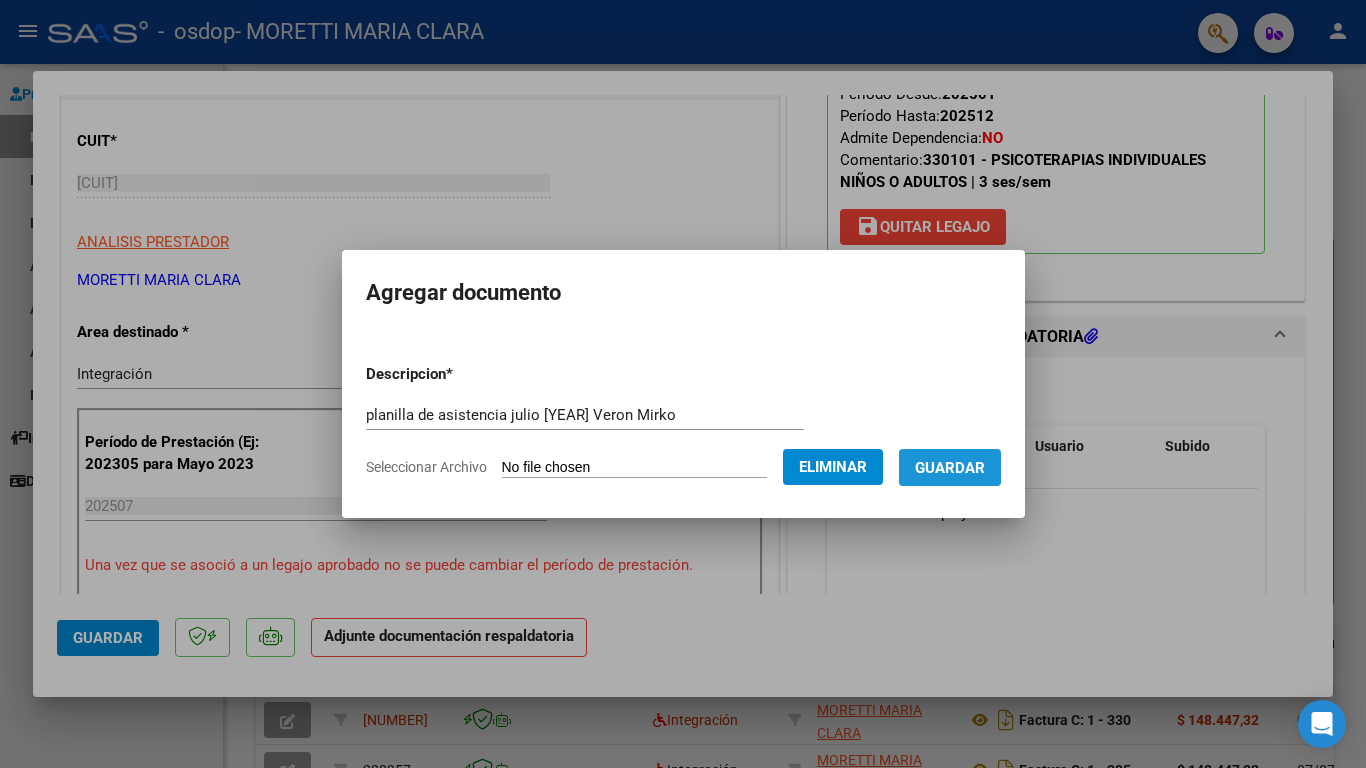 click on "Guardar" at bounding box center (950, 468) 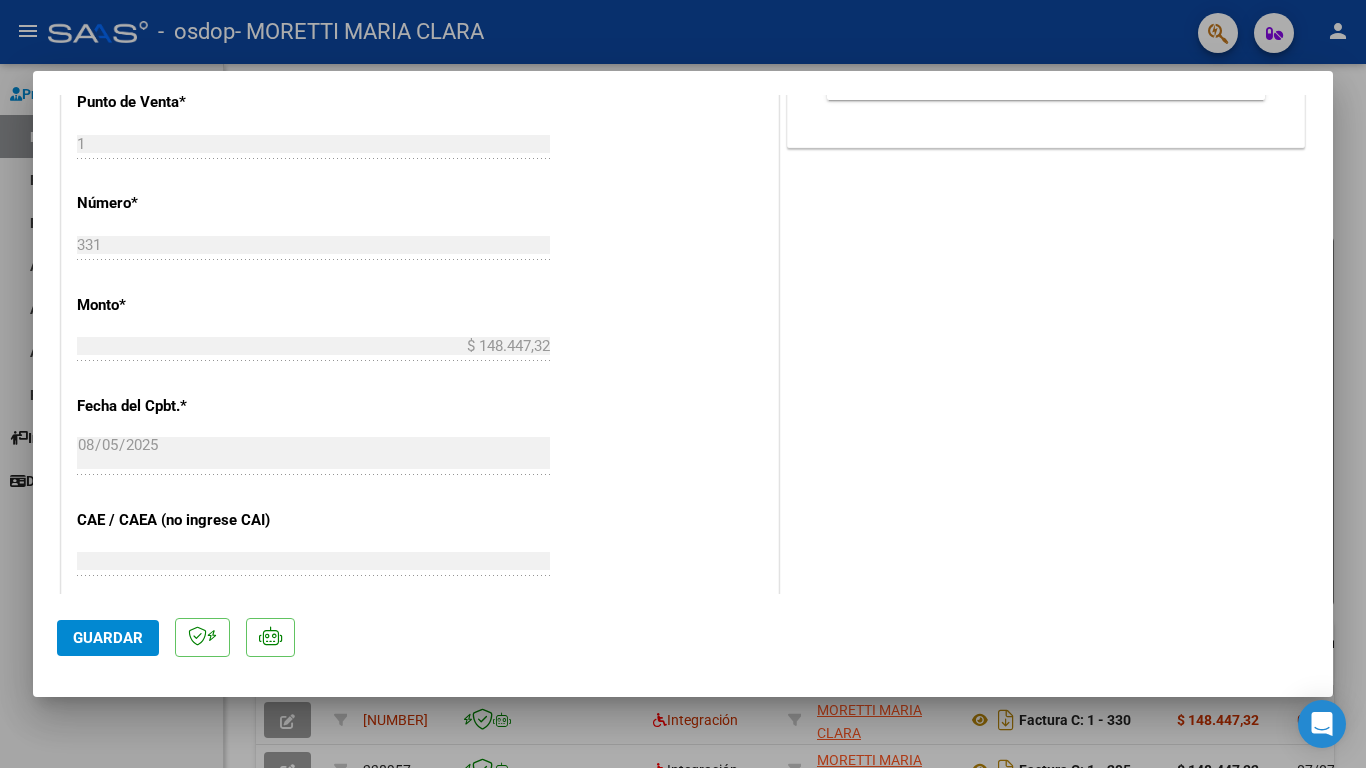 scroll, scrollTop: 1137, scrollLeft: 0, axis: vertical 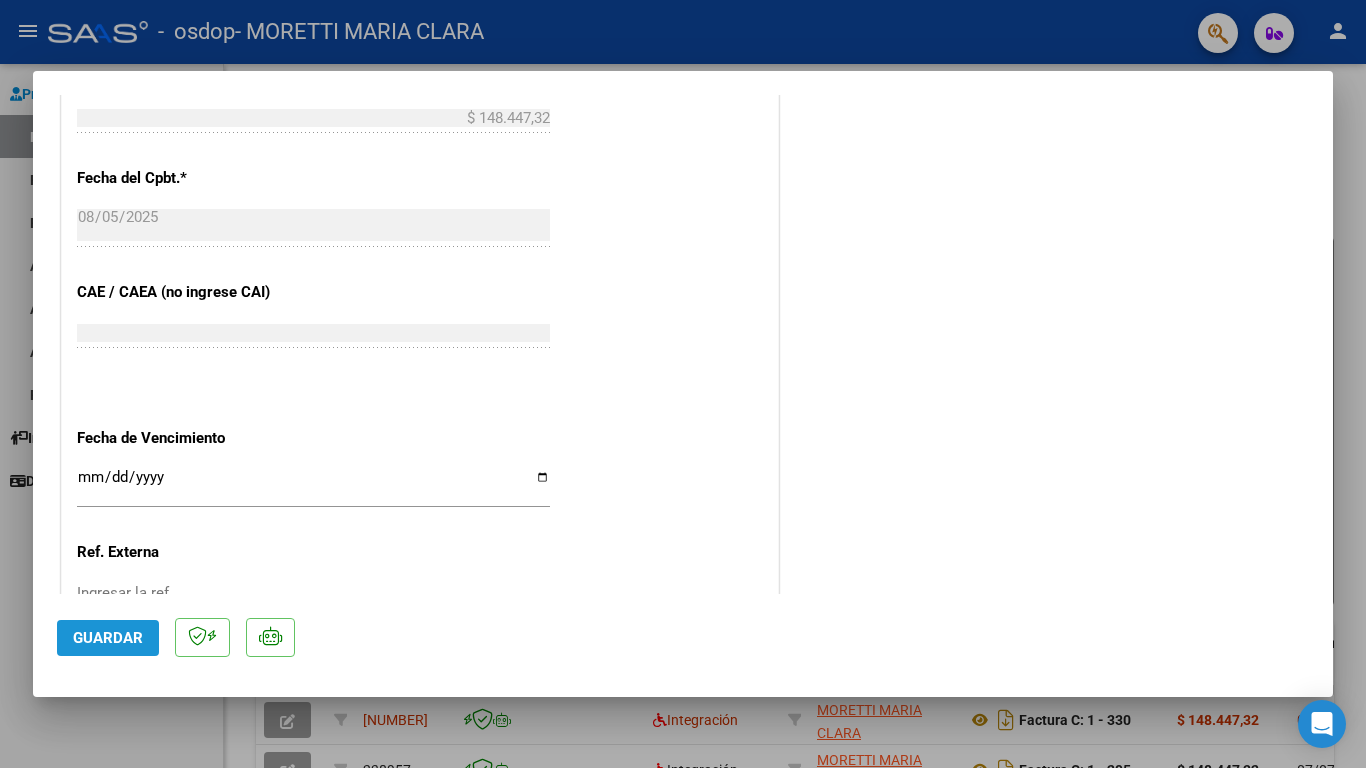 click on "Guardar" 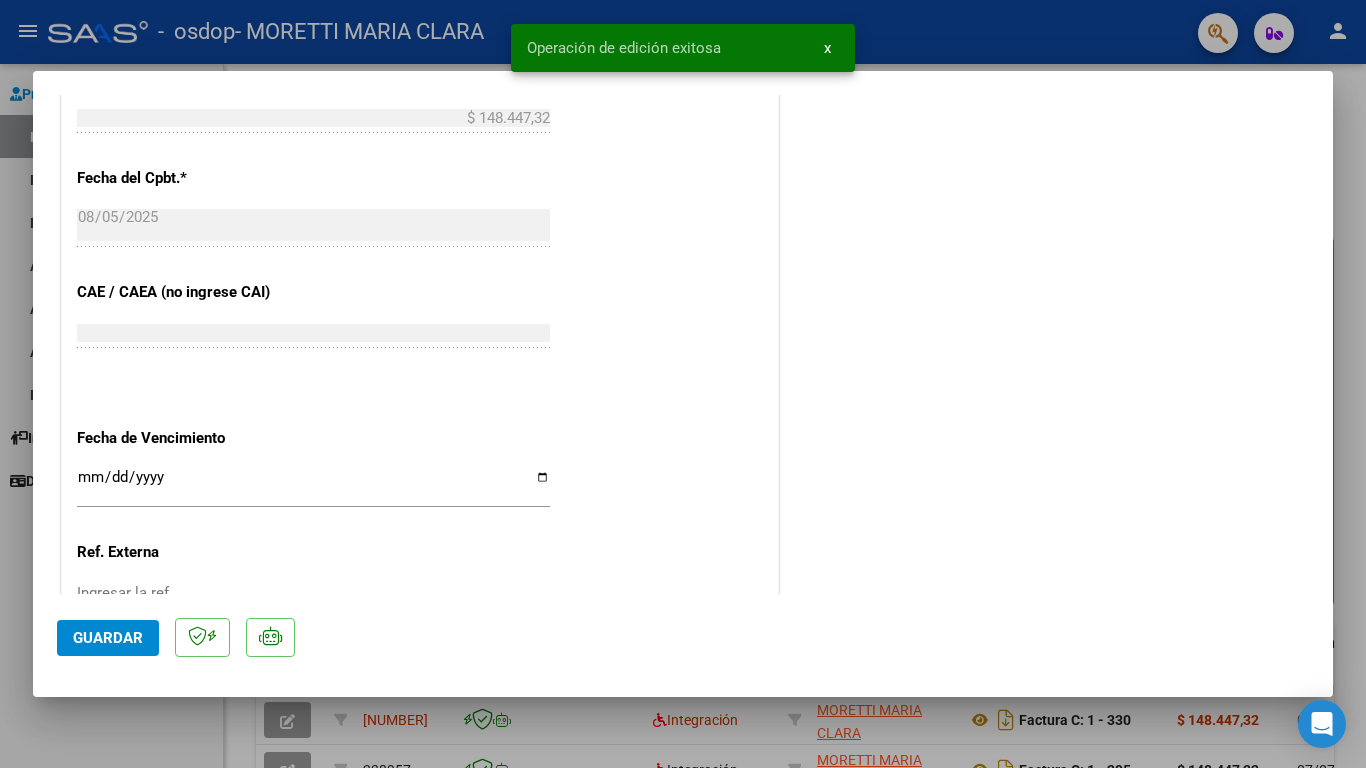 click on "x" at bounding box center [827, 48] 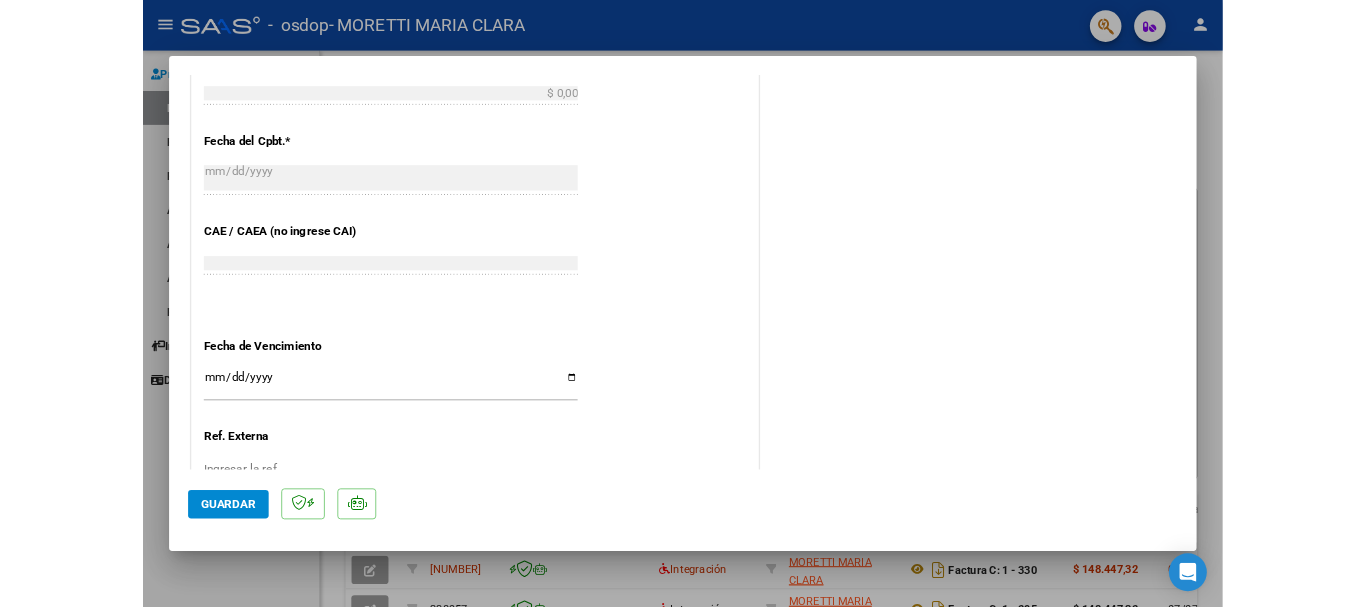 scroll, scrollTop: 0, scrollLeft: 0, axis: both 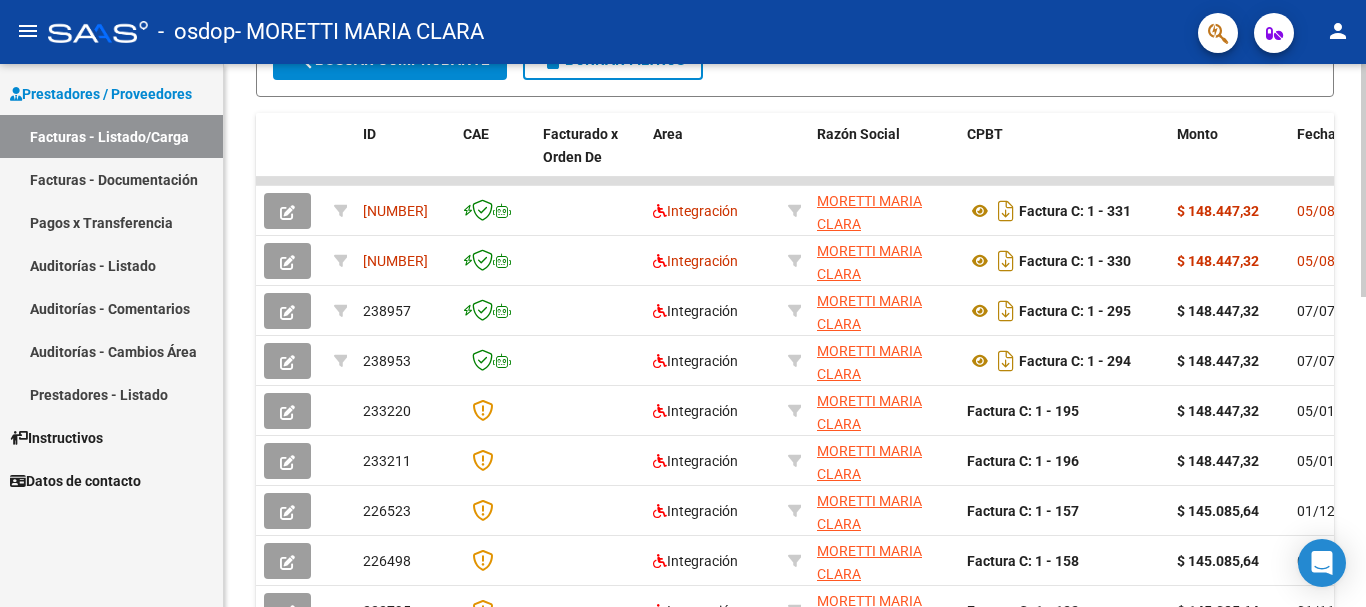 click 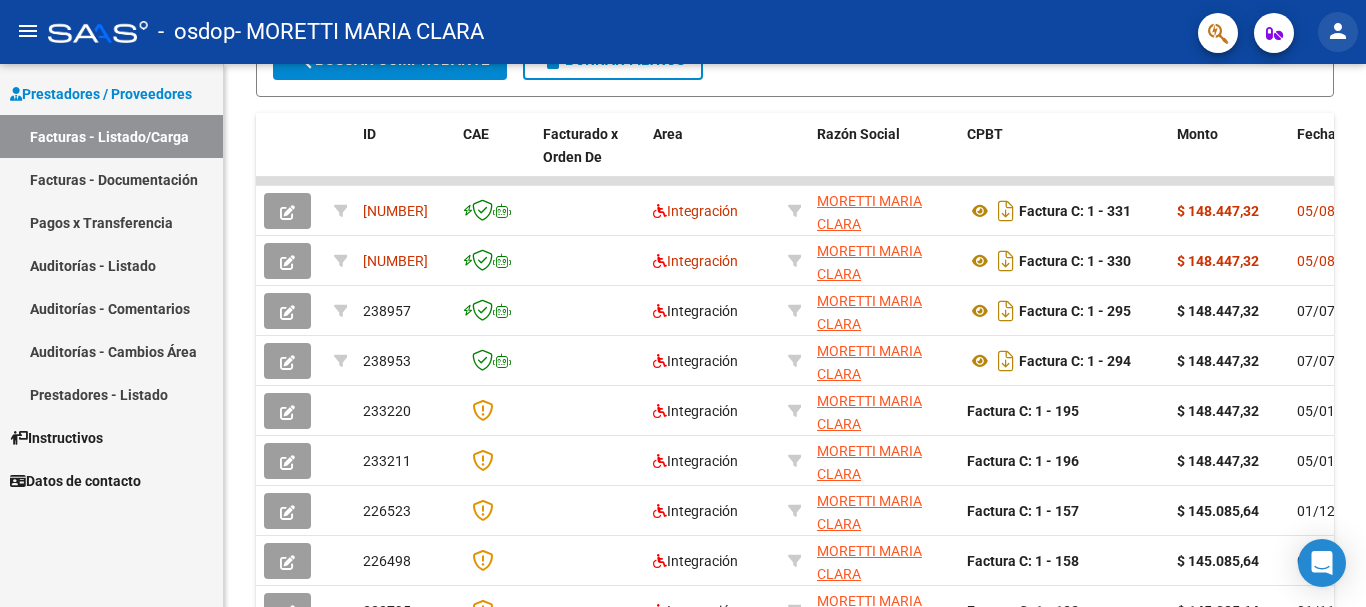 click on "person" 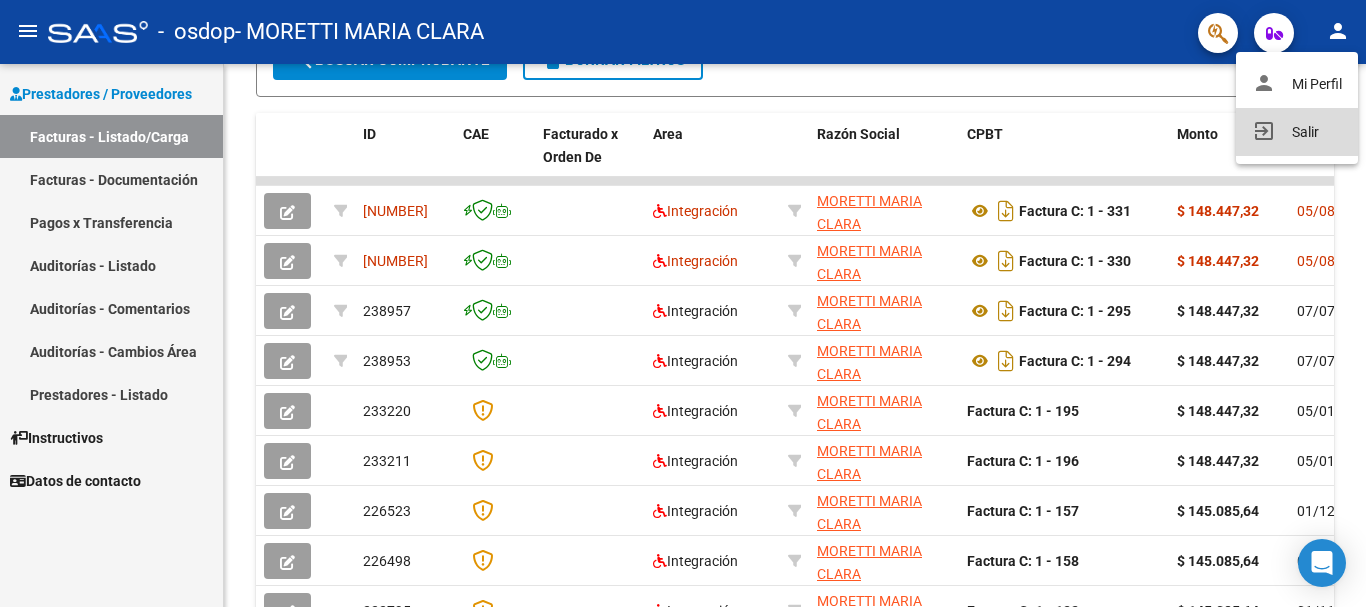 click on "exit_to_app  Salir" at bounding box center [1297, 132] 